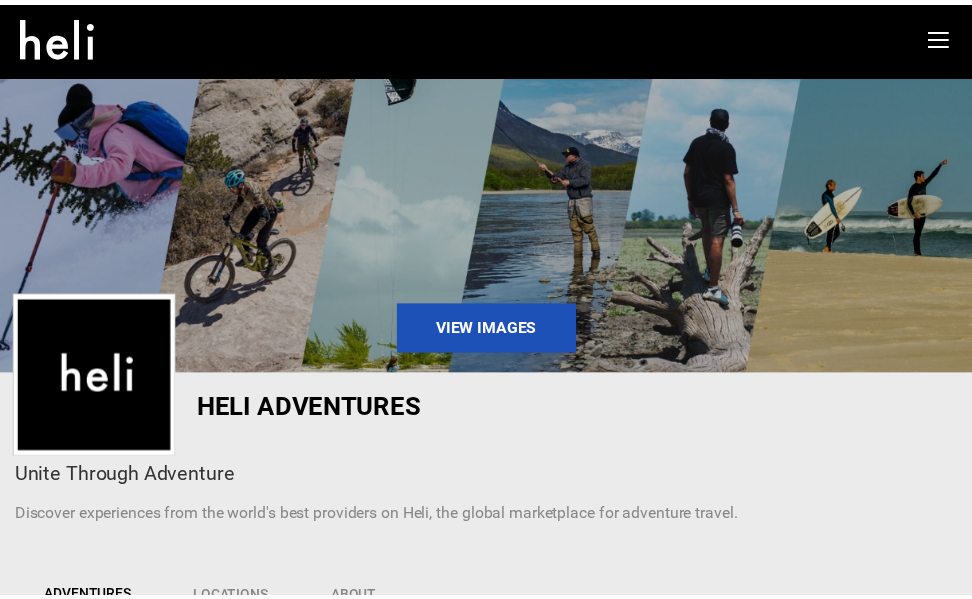 scroll, scrollTop: 0, scrollLeft: 0, axis: both 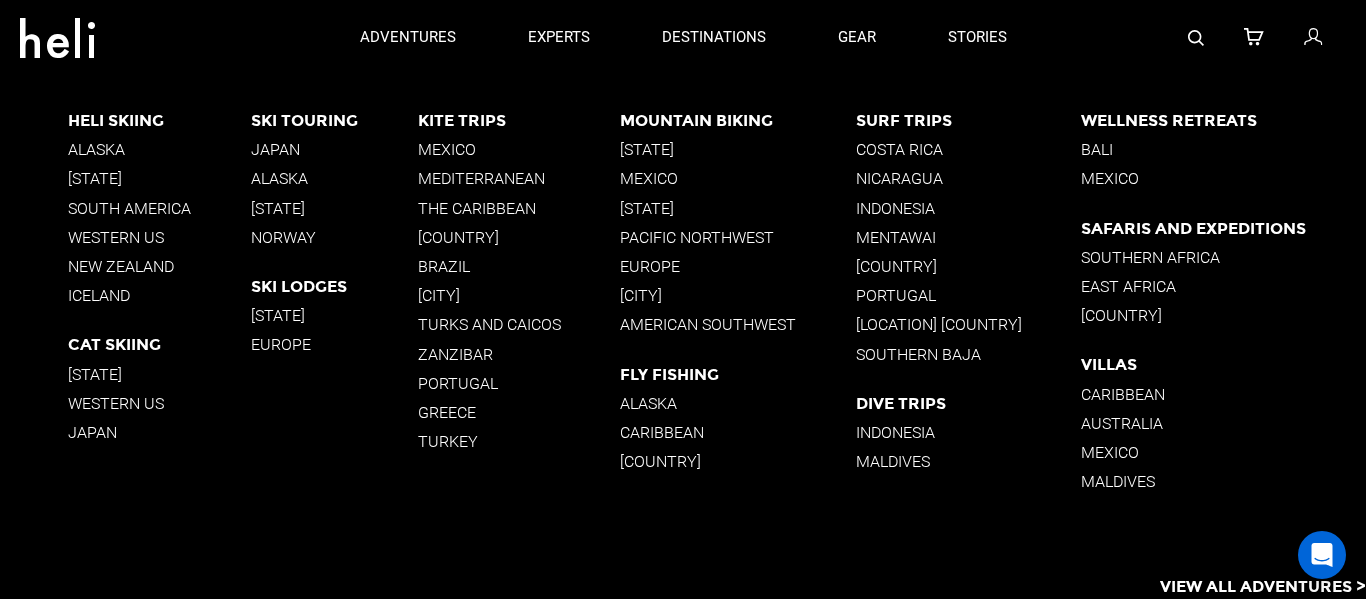 click on "Mountain Biking" at bounding box center [738, 120] 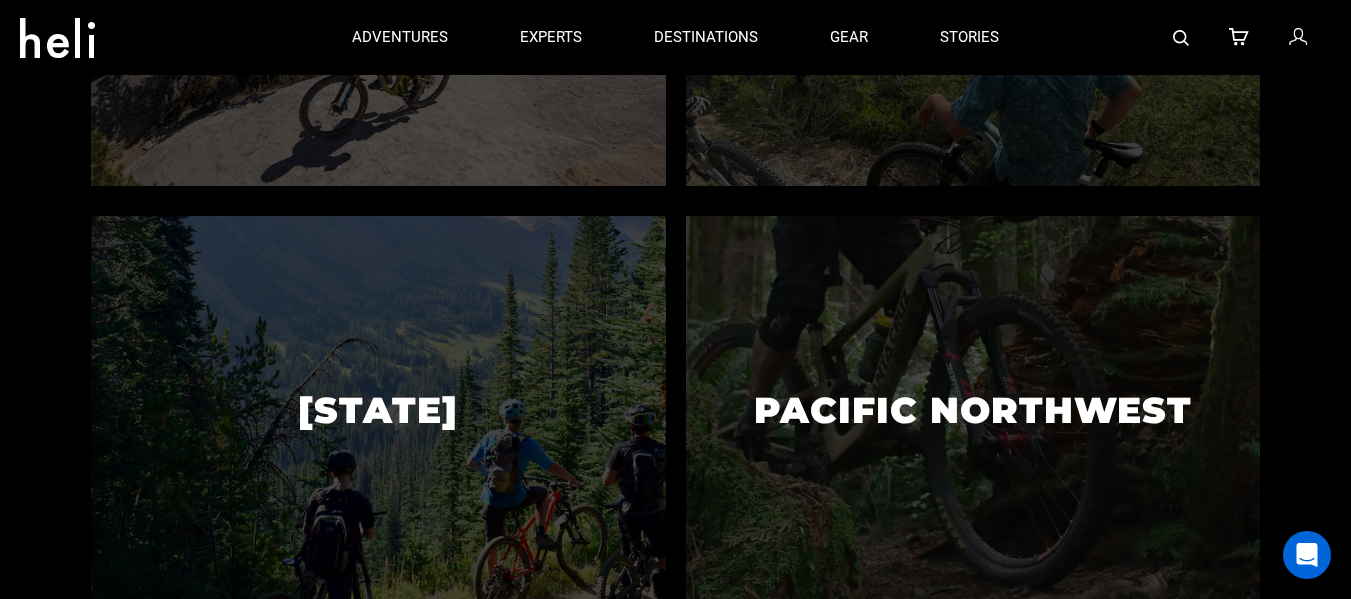 scroll, scrollTop: 800, scrollLeft: 0, axis: vertical 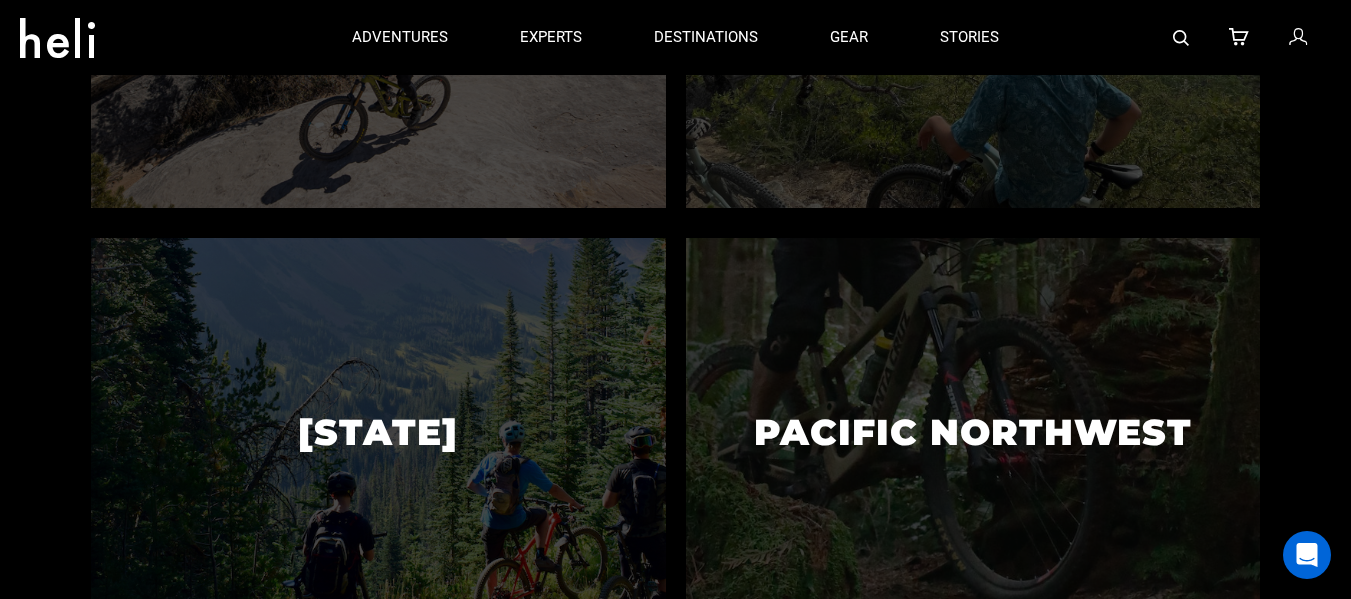 click on "[STATE]" at bounding box center (378, 433) 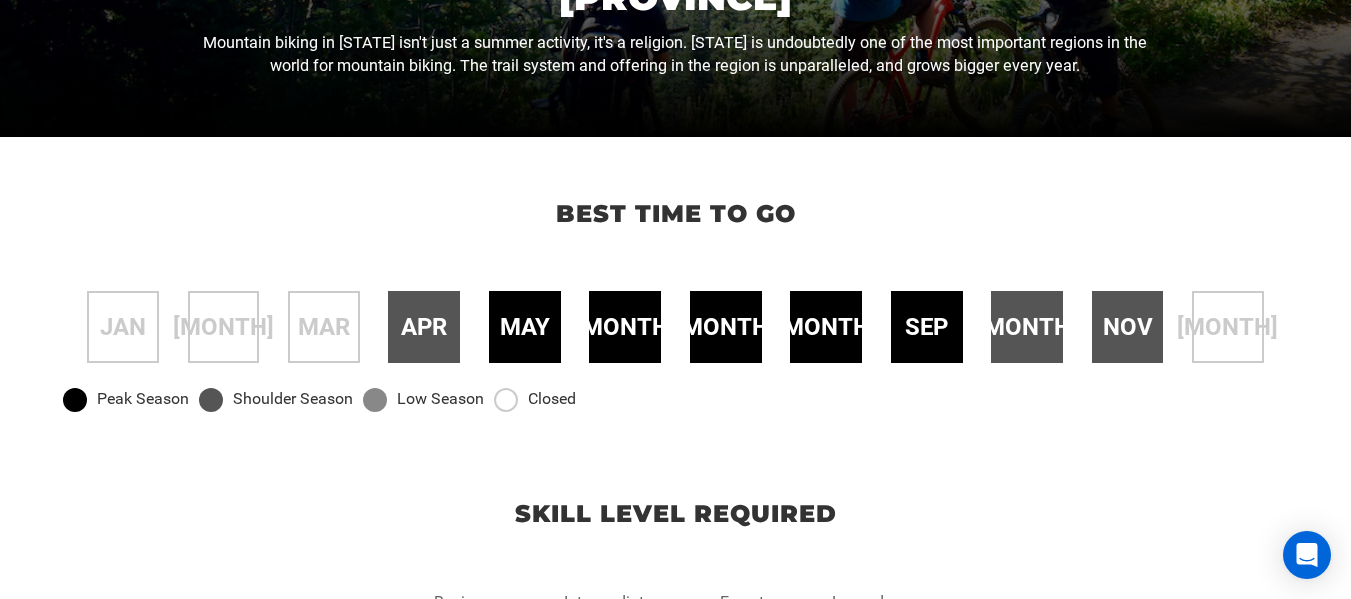 scroll, scrollTop: 500, scrollLeft: 0, axis: vertical 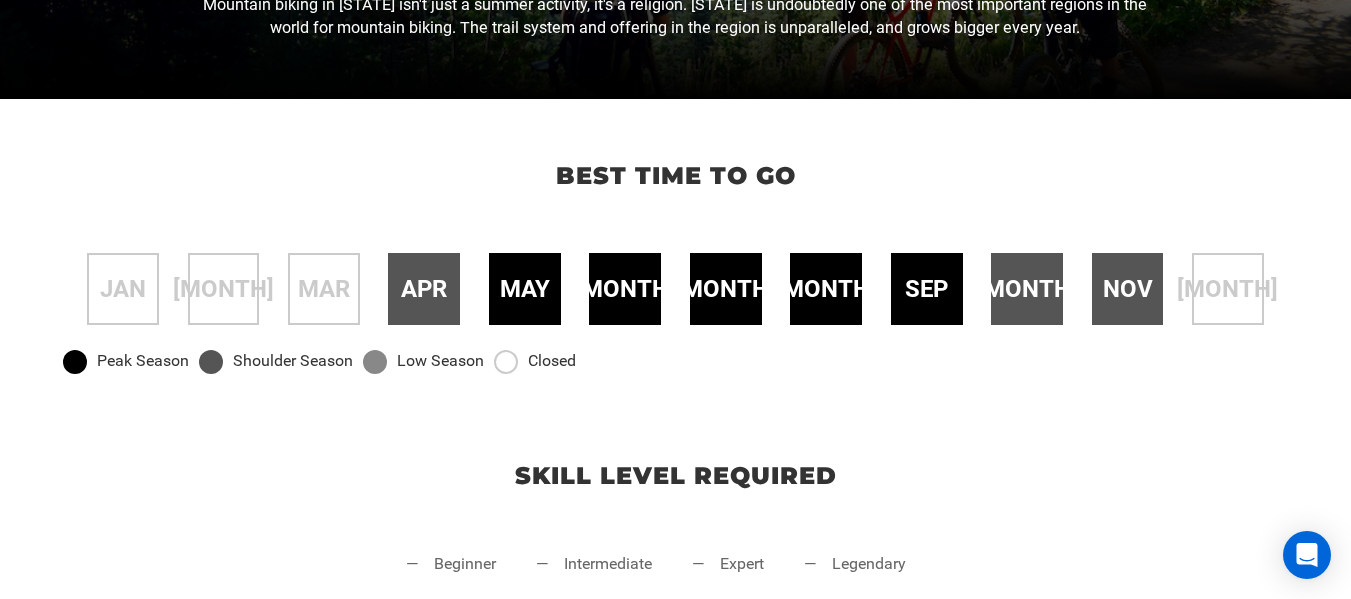 click on "sep" at bounding box center (926, 289) 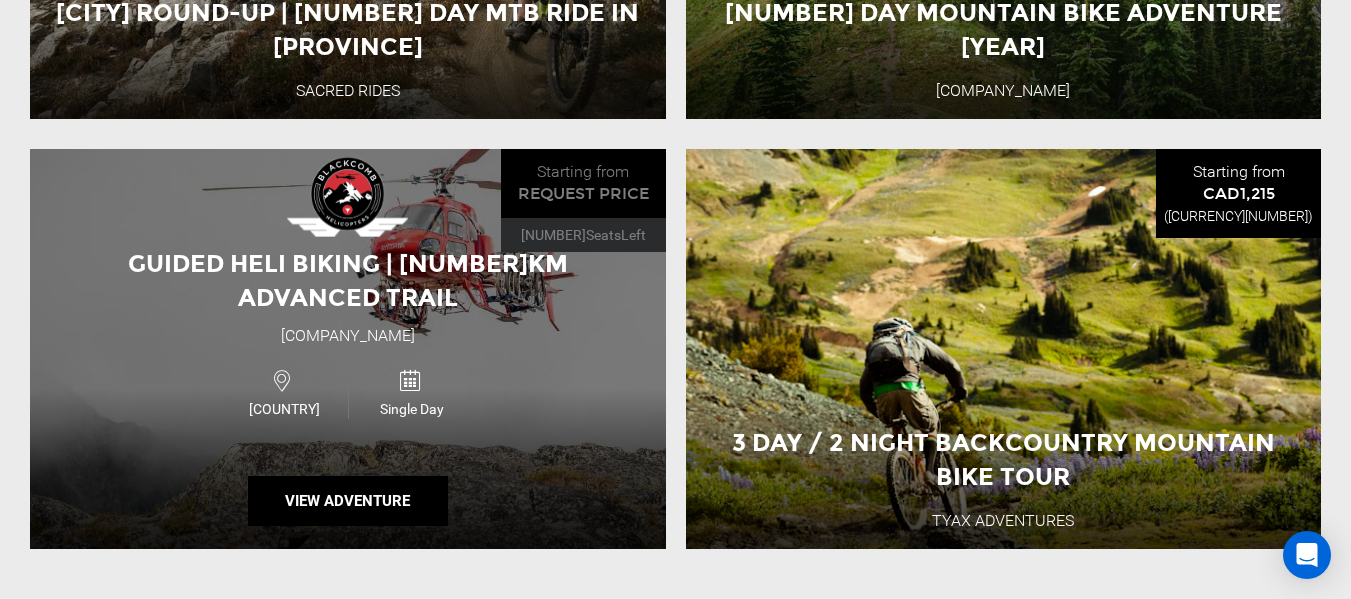scroll, scrollTop: 2800, scrollLeft: 0, axis: vertical 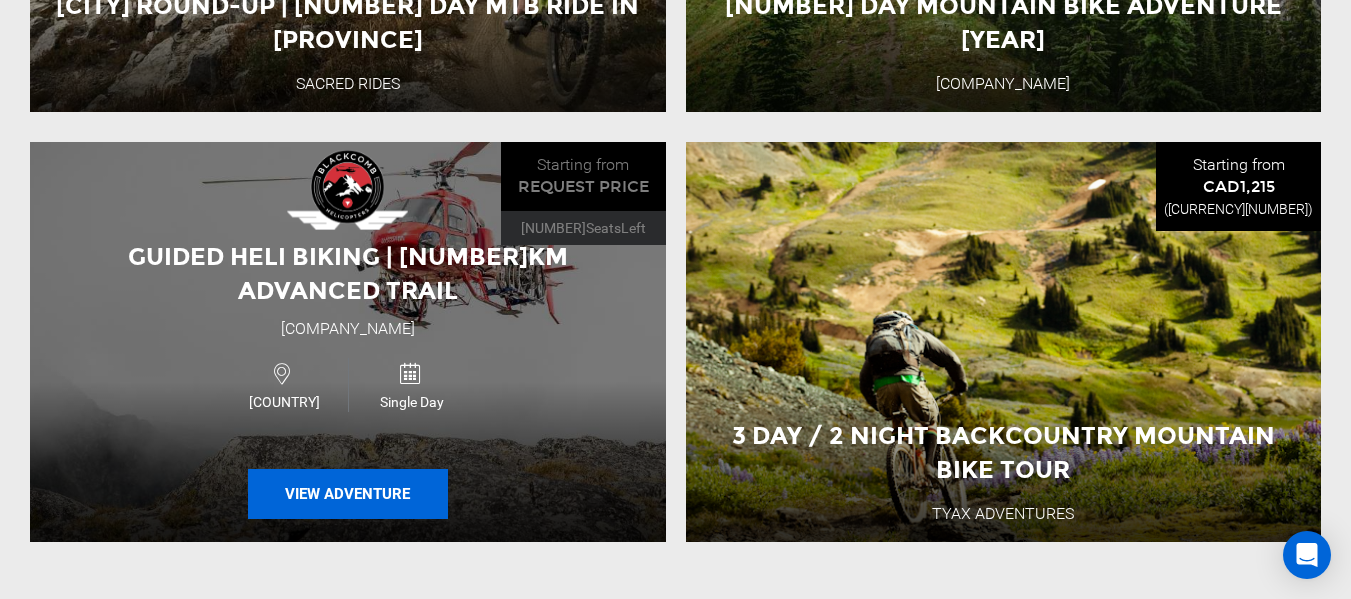 click on "View Adventure" at bounding box center (348, 494) 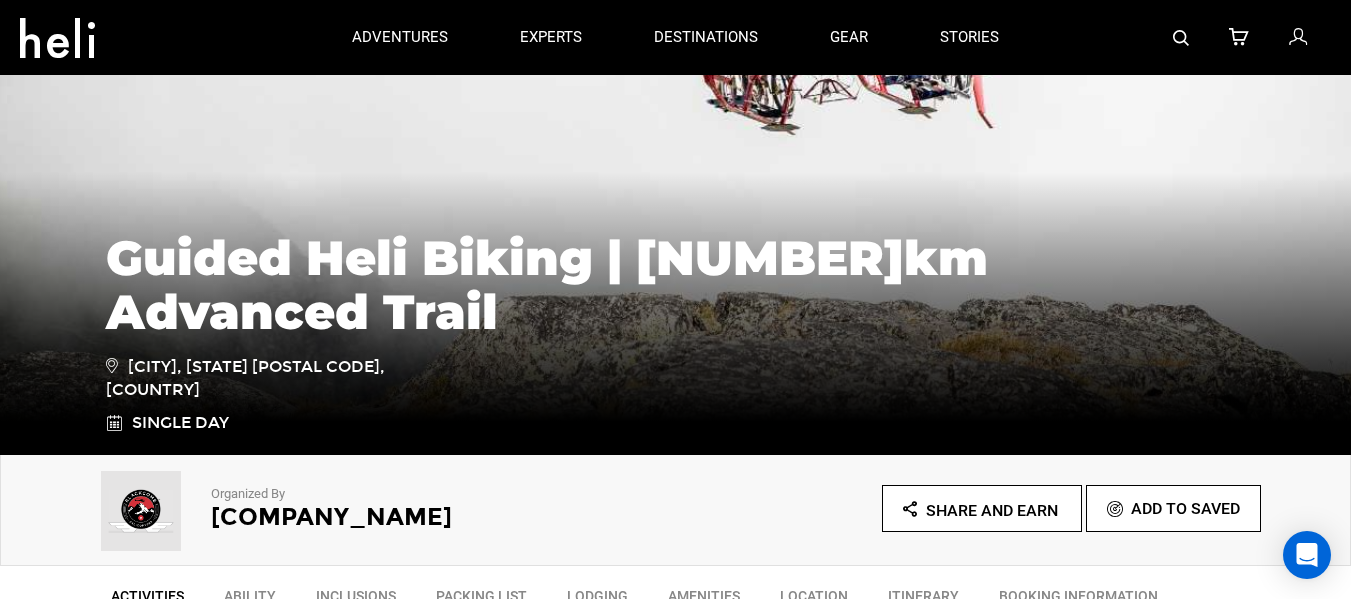 scroll, scrollTop: 0, scrollLeft: 0, axis: both 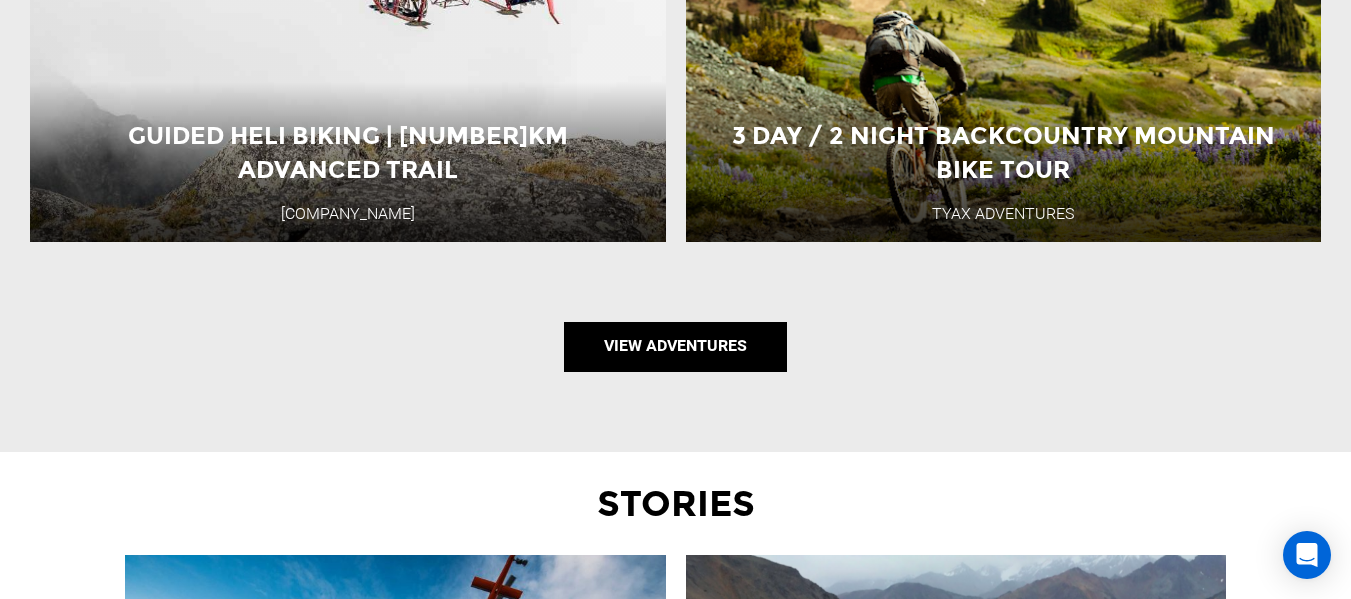 click on "View Adventures" at bounding box center (675, 347) 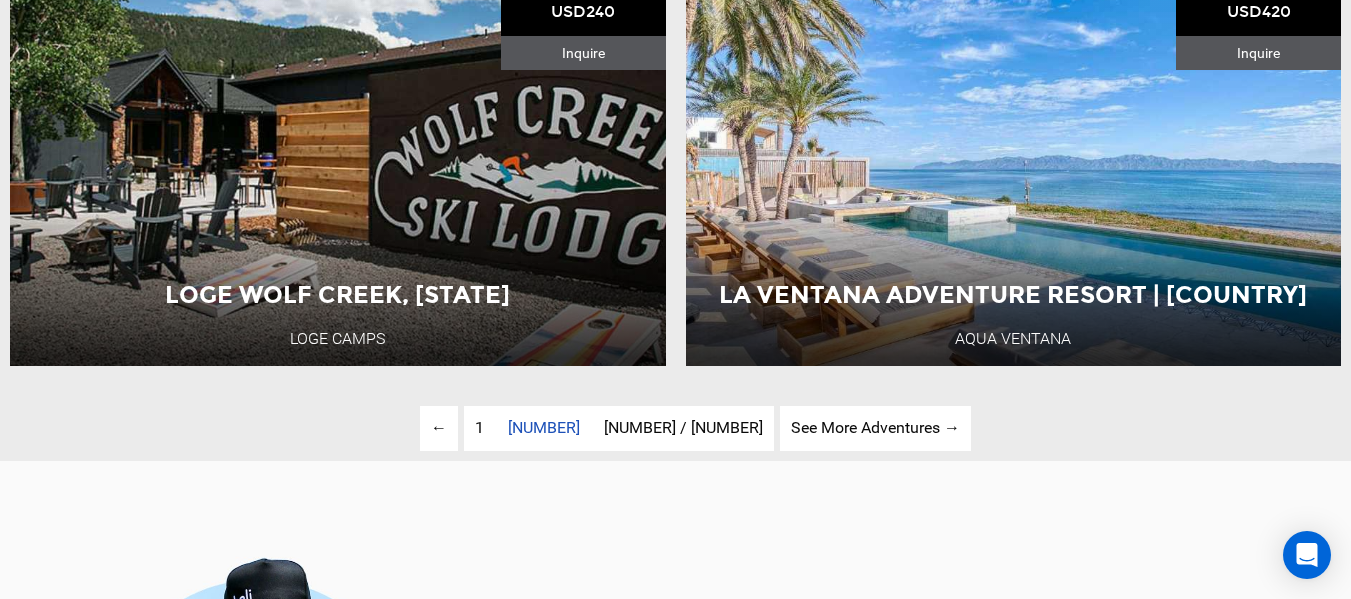 scroll, scrollTop: 4700, scrollLeft: 0, axis: vertical 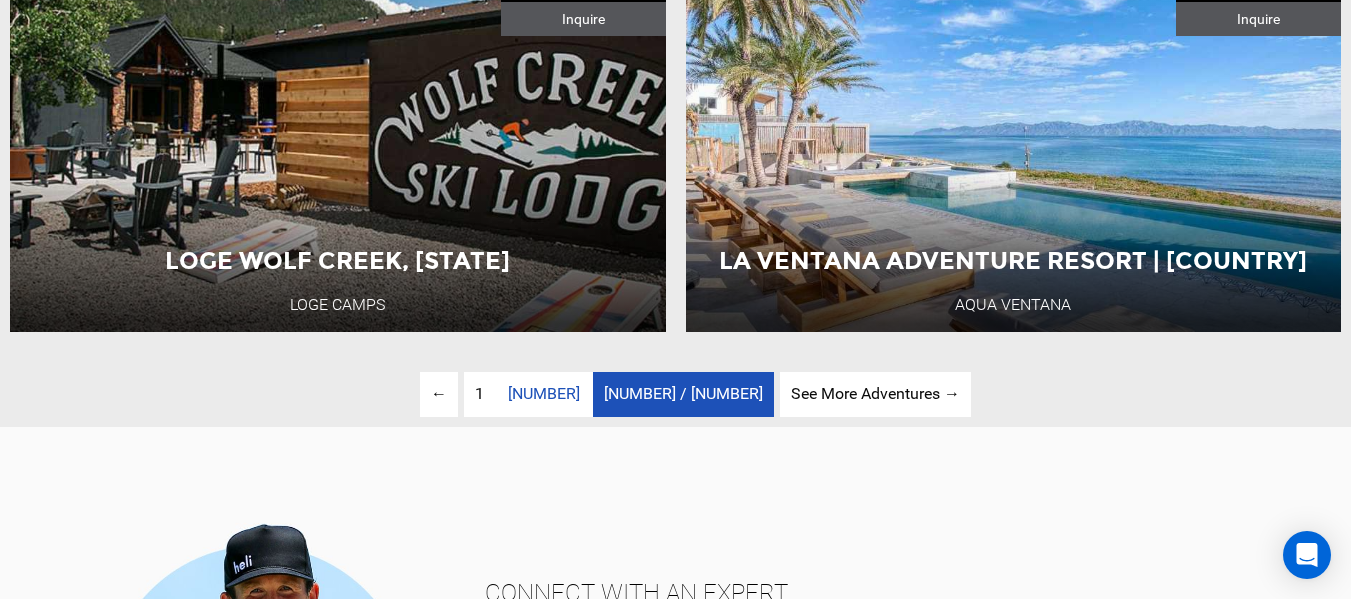 click on "[NUMBER] / [NUMBER]" at bounding box center (683, 393) 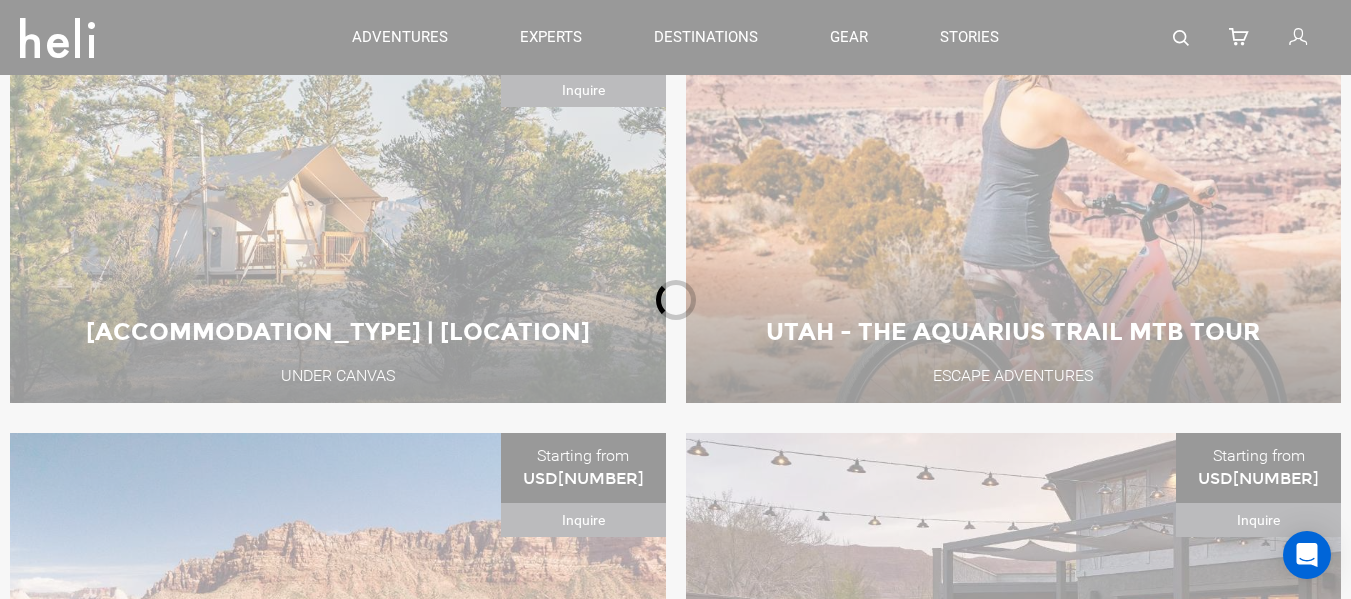 scroll, scrollTop: 237, scrollLeft: 0, axis: vertical 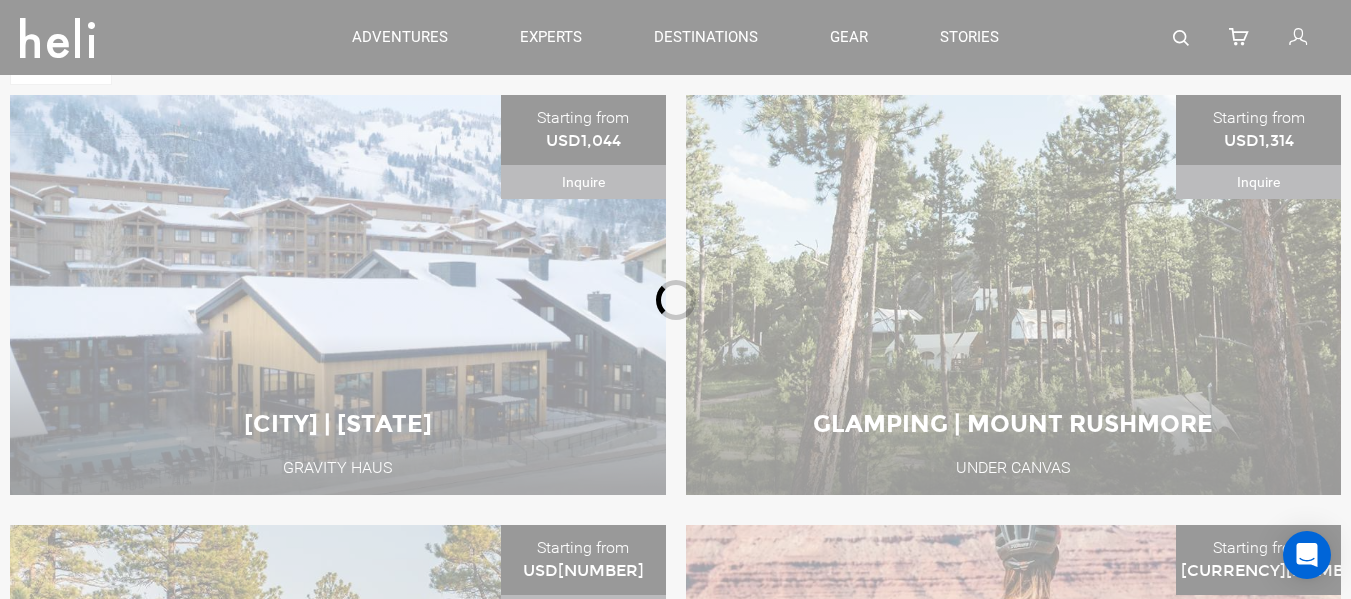 type on "Mountain Biking" 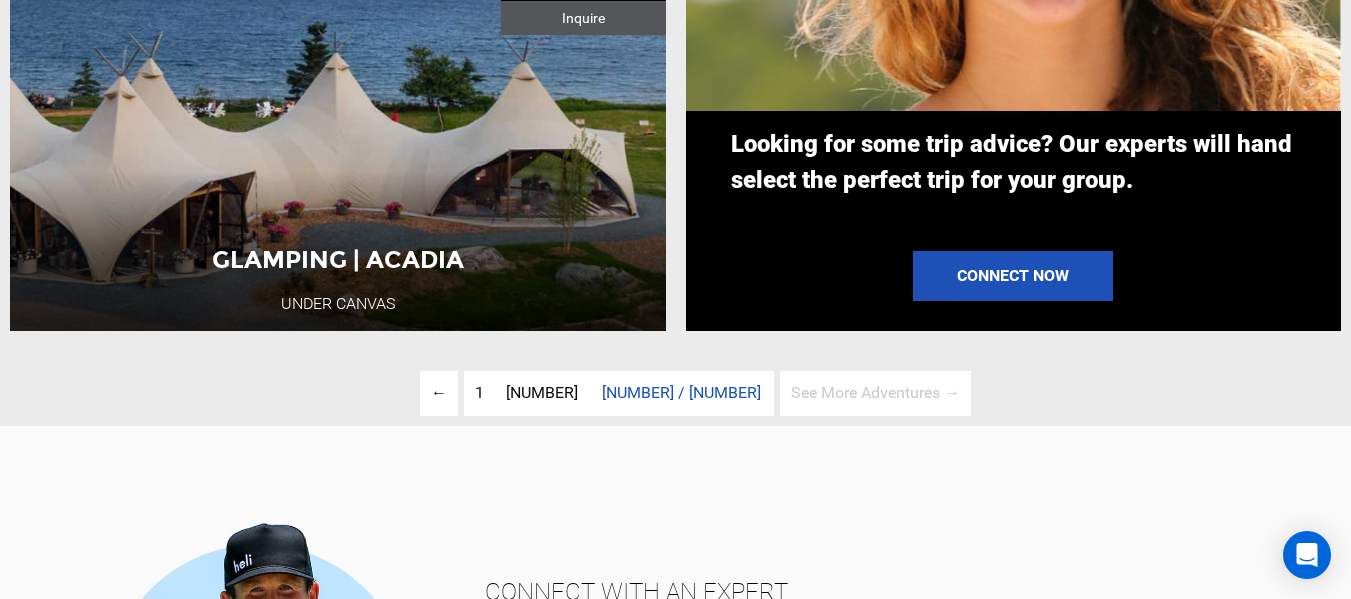 scroll, scrollTop: 1737, scrollLeft: 0, axis: vertical 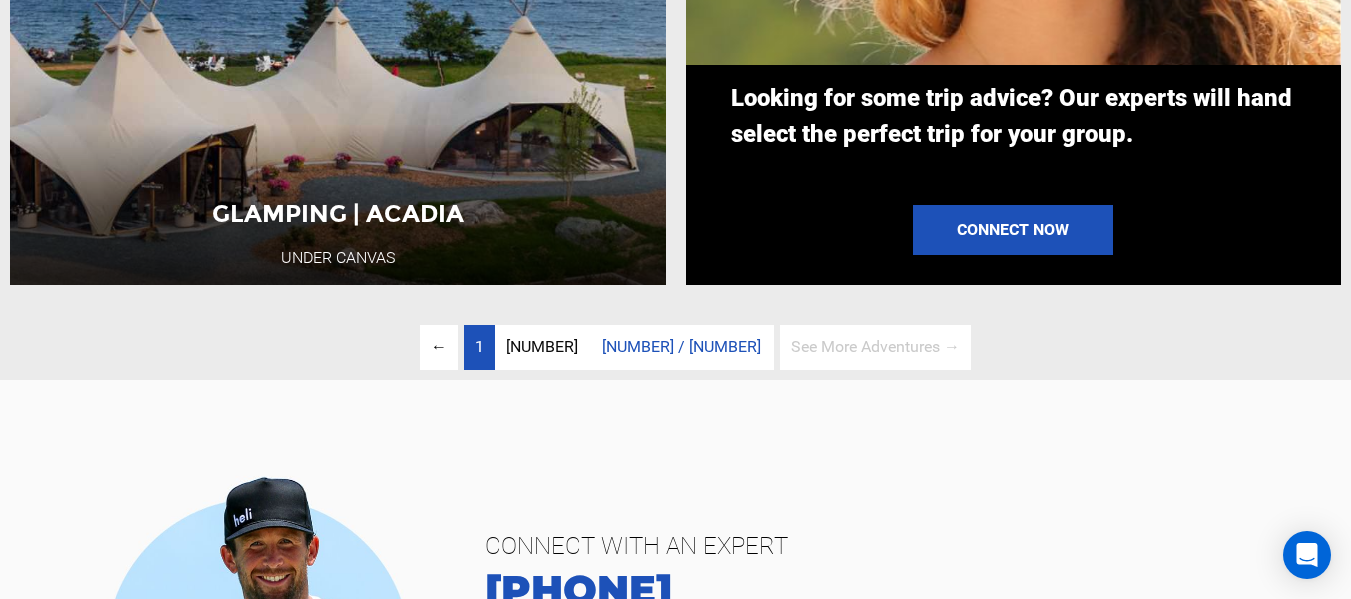click on "1" at bounding box center [479, 346] 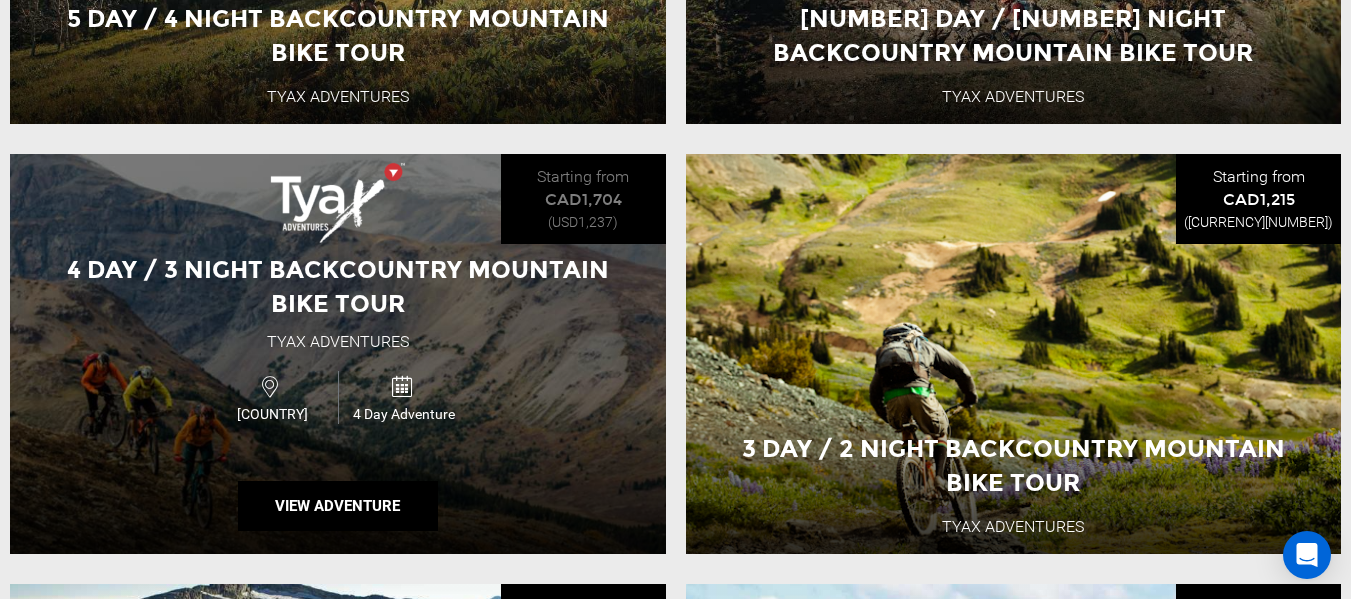 scroll, scrollTop: 637, scrollLeft: 0, axis: vertical 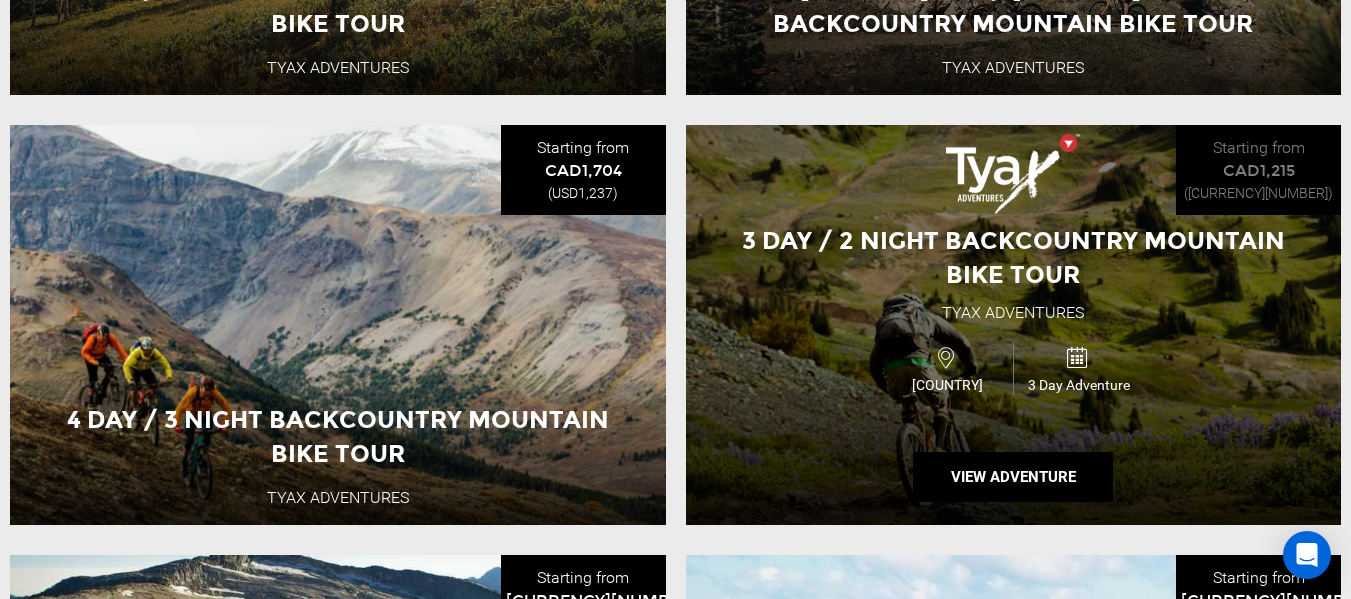 click on "3 Day / 2 Night Backcountry Mountain Bike Tour Tyax Adventures Canada 3 Day Adventure View Adventure" at bounding box center [1014, 325] 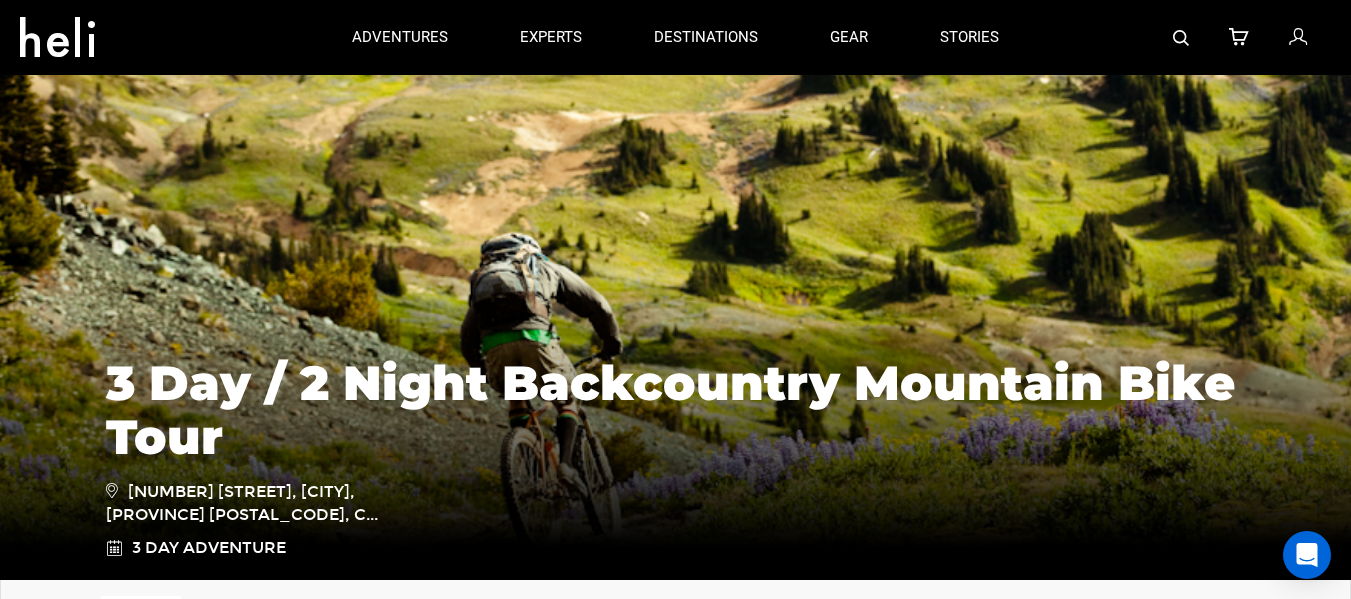 scroll, scrollTop: 0, scrollLeft: 0, axis: both 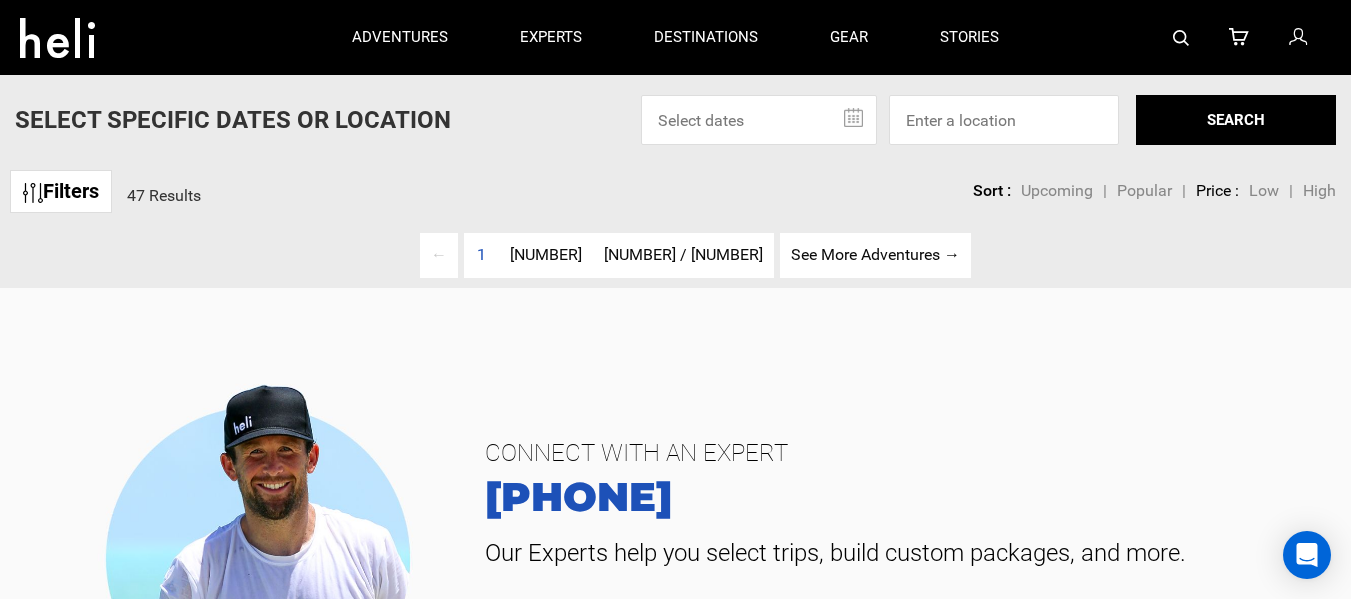 type on "Mountain Biking" 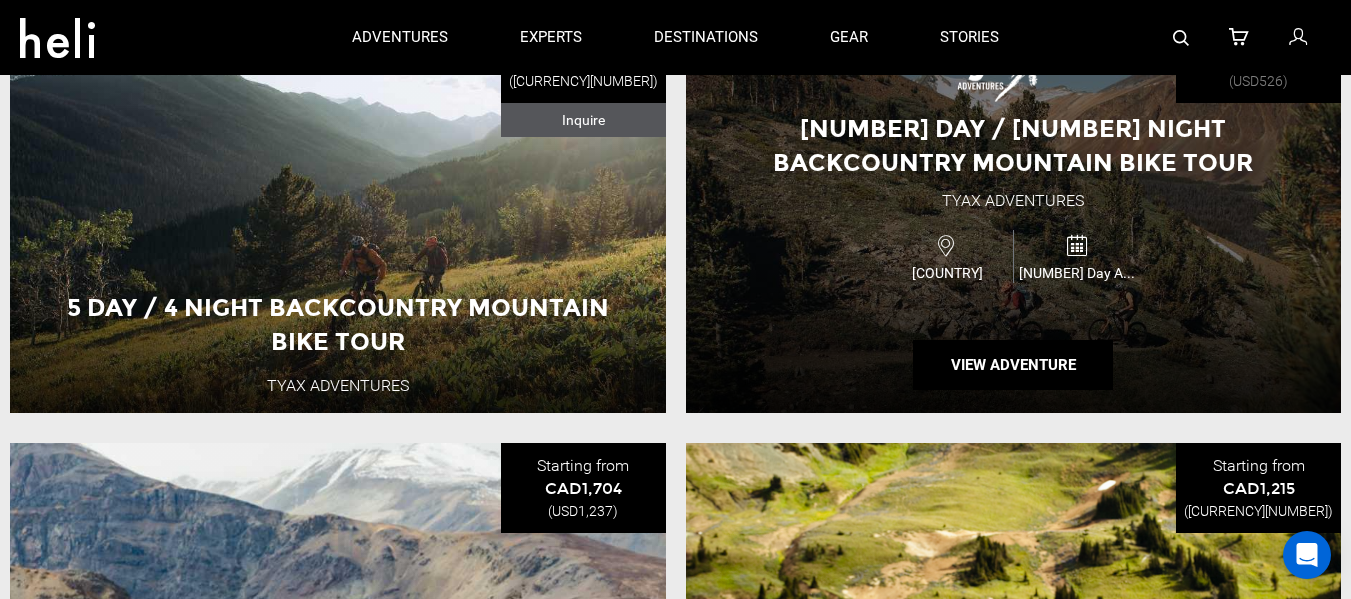 scroll, scrollTop: 200, scrollLeft: 0, axis: vertical 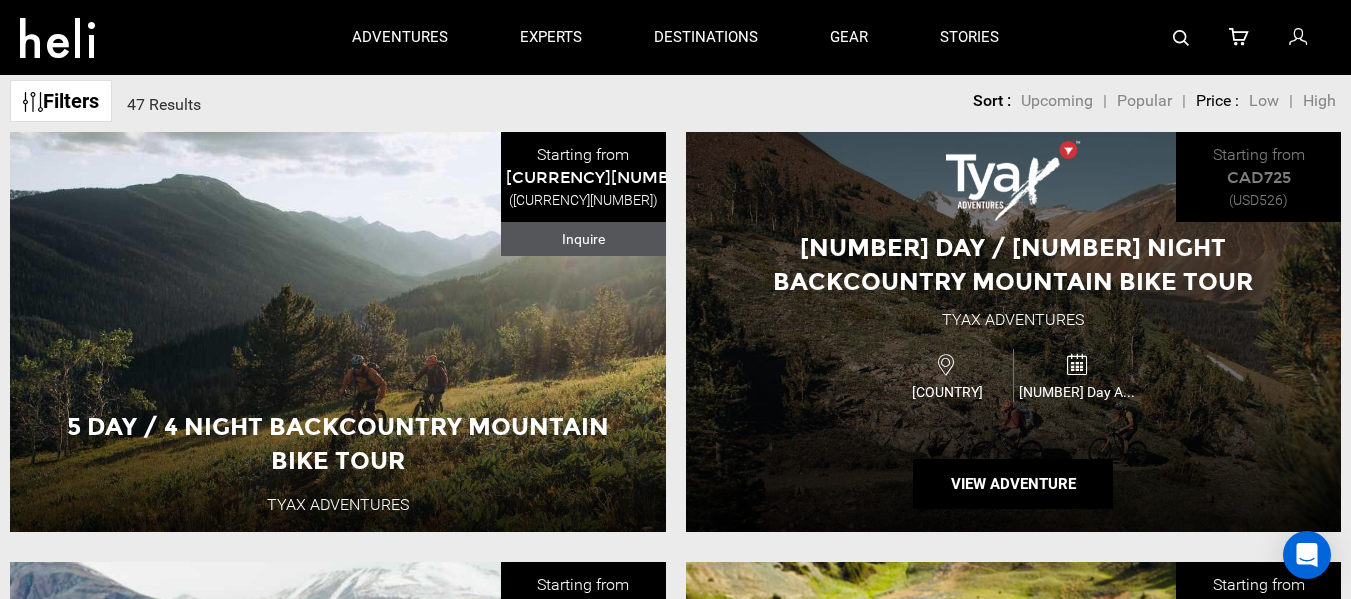 click on "2 Day / 1 Night Backcountry Mountain Bike Tour Tyax Adventures Canada 2 Day Adventure View Adventure" at bounding box center (1014, 332) 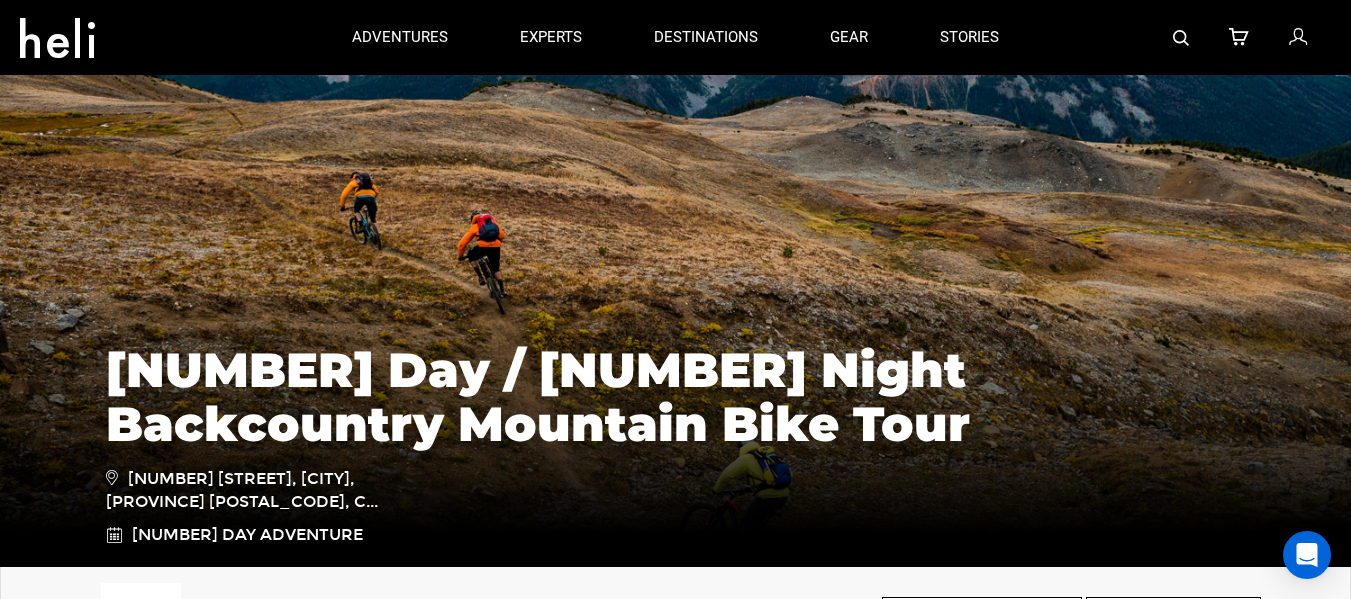 scroll, scrollTop: 0, scrollLeft: 0, axis: both 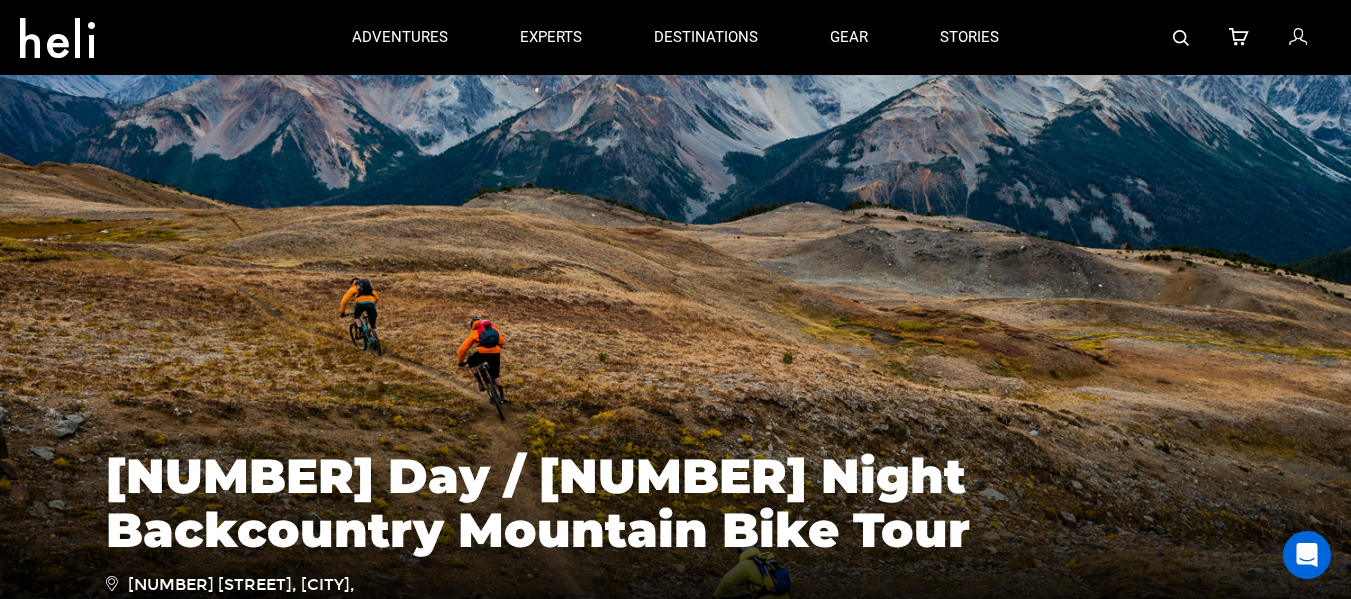 type on "Mountain Biking" 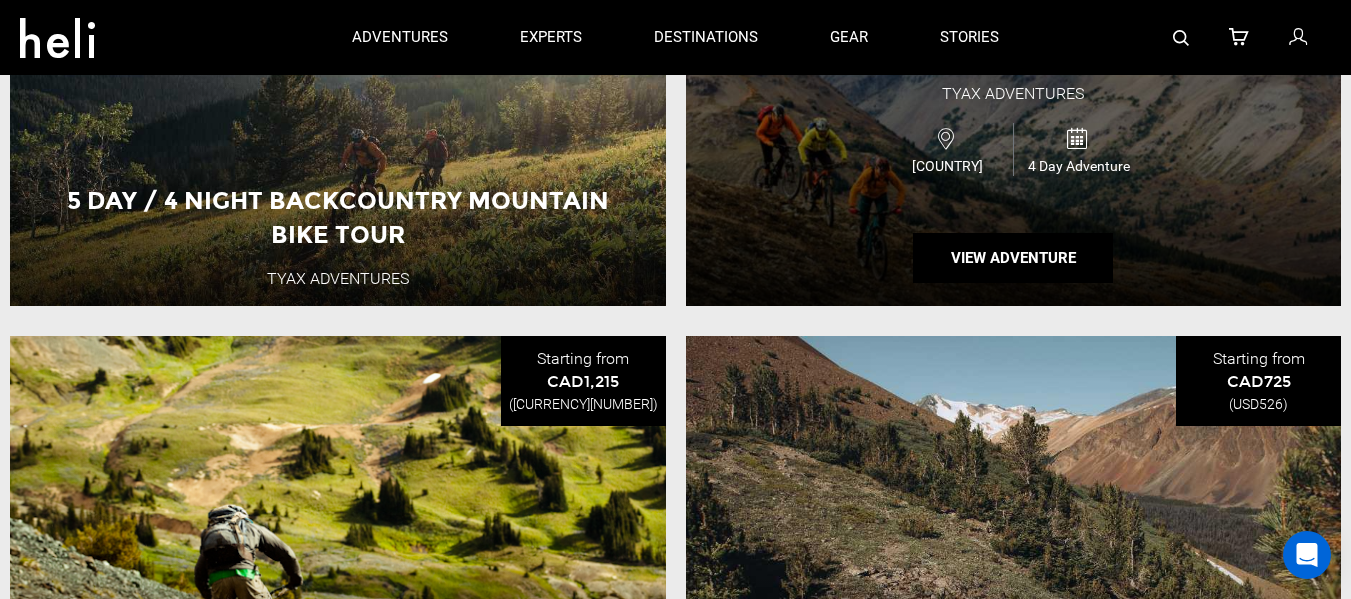 scroll, scrollTop: 400, scrollLeft: 0, axis: vertical 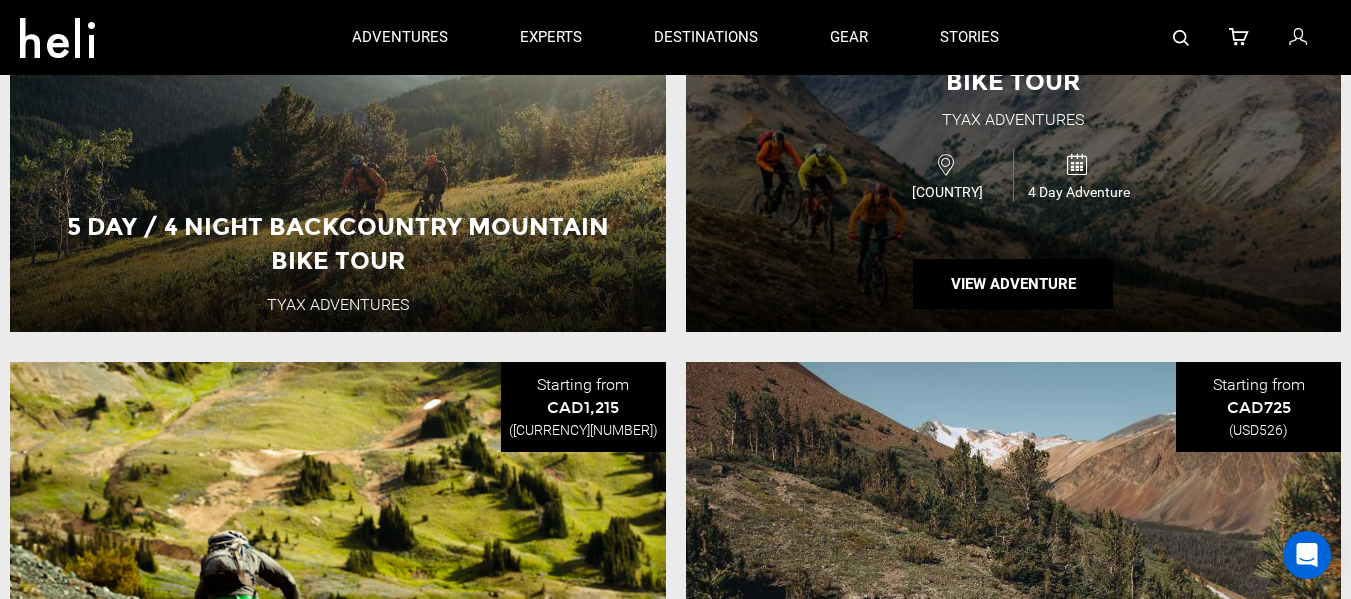 click on "[NUMBER] Day / [NUMBER] Night Backcountry Mountain Bike Tour [COMPANY_NAME] [COUNTRY] [NUMBER] Day Adventure View Adventure" at bounding box center (1014, 132) 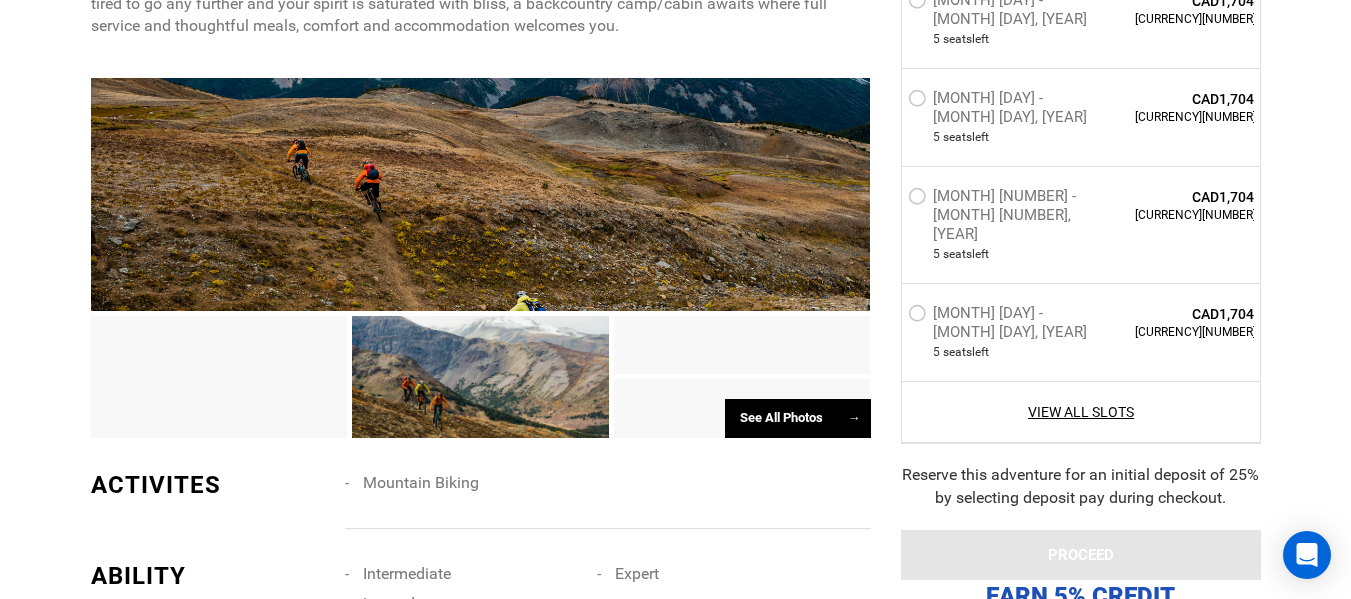 scroll, scrollTop: 1200, scrollLeft: 0, axis: vertical 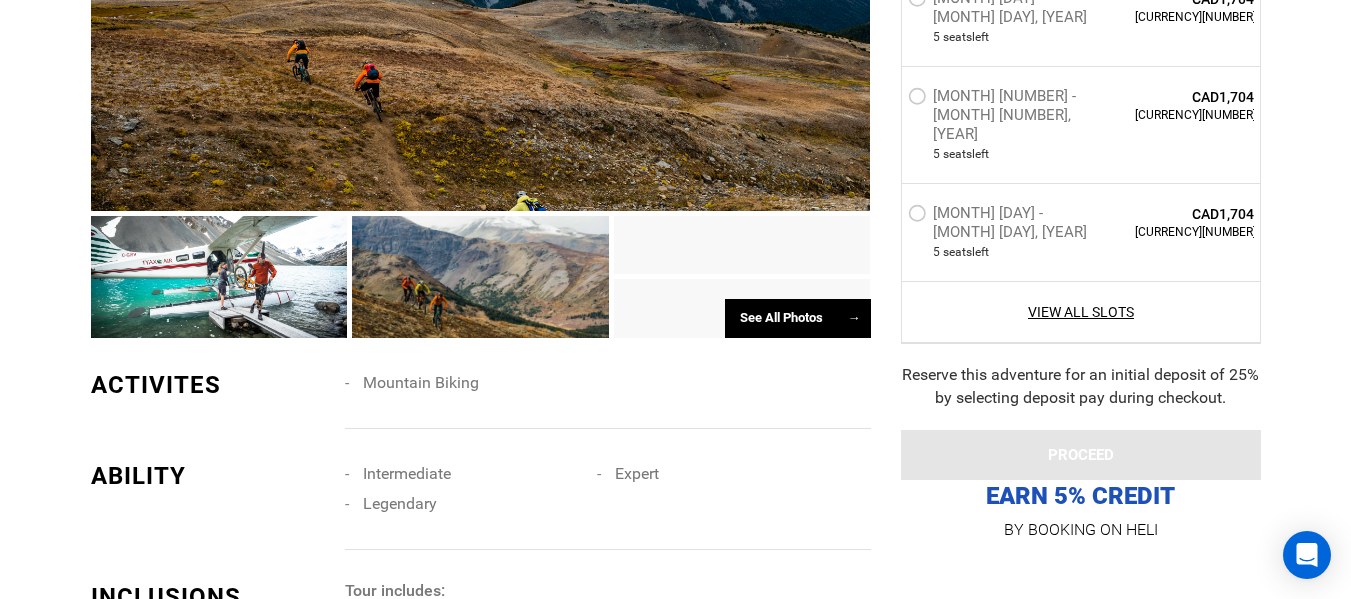 click on "See All Photos →" at bounding box center (798, 318) 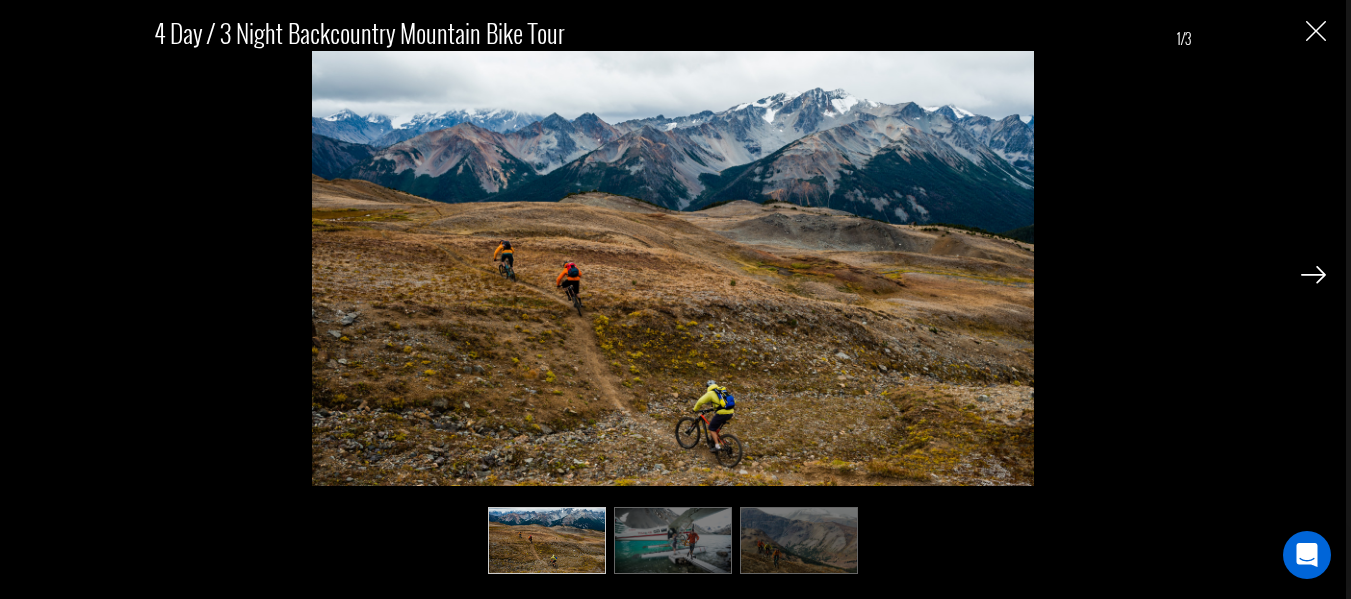 click at bounding box center [1313, 275] 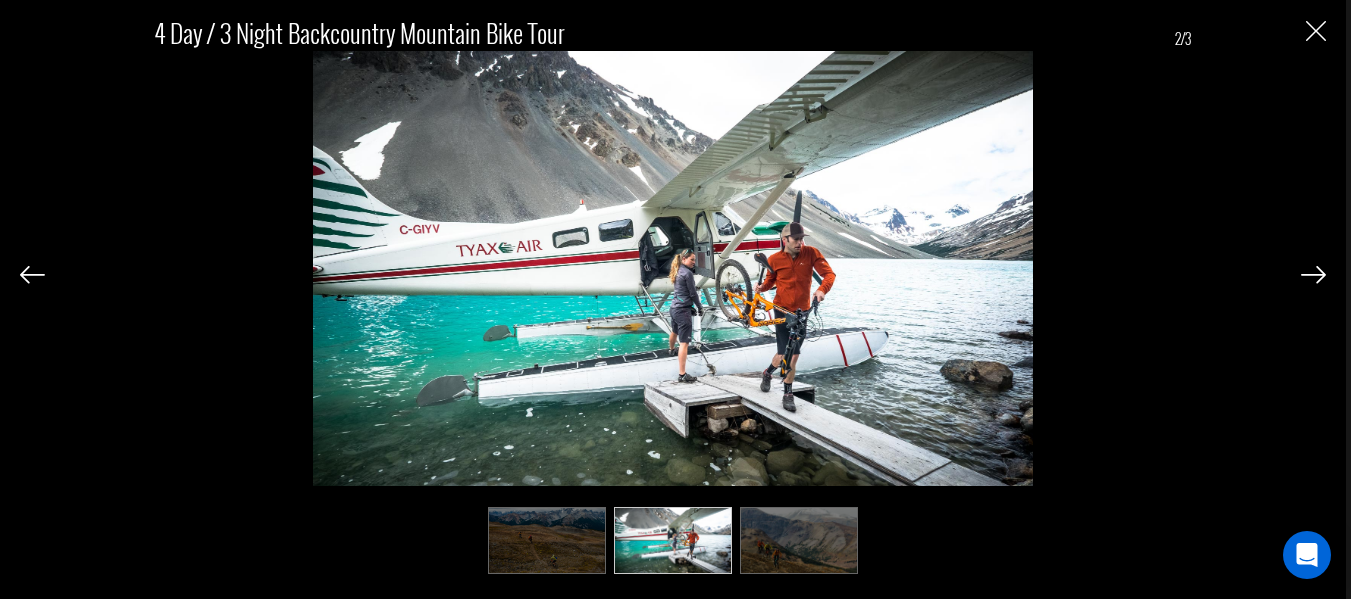 click at bounding box center [1313, 275] 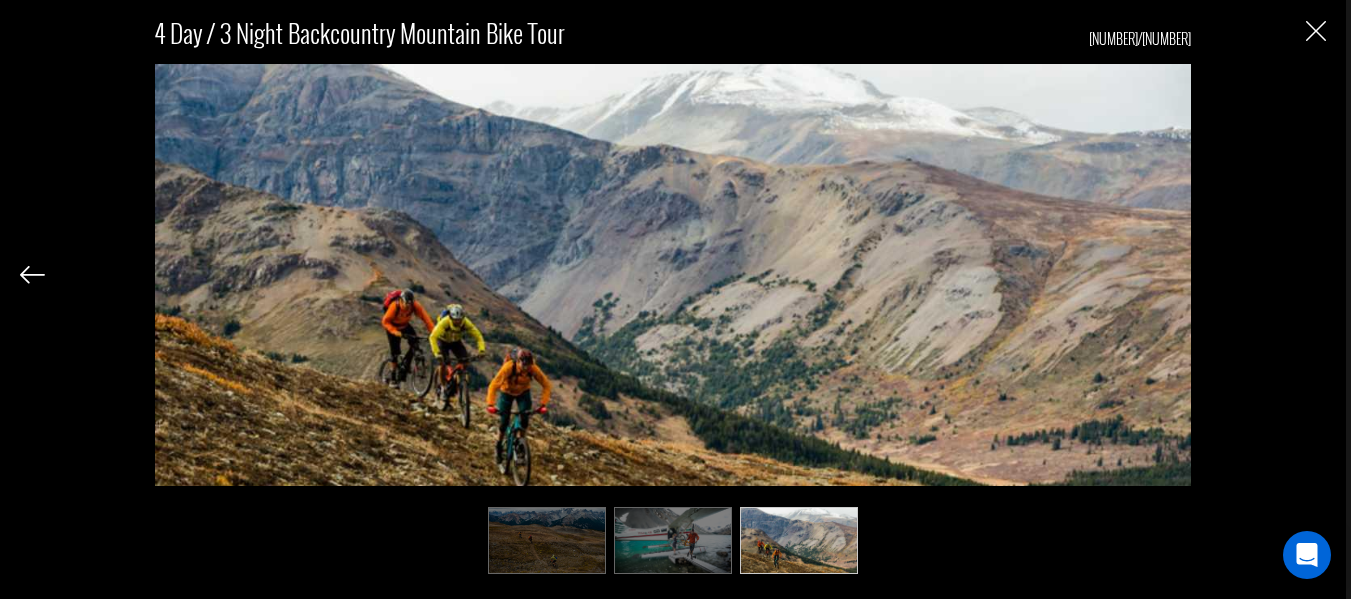 click at bounding box center [1316, 31] 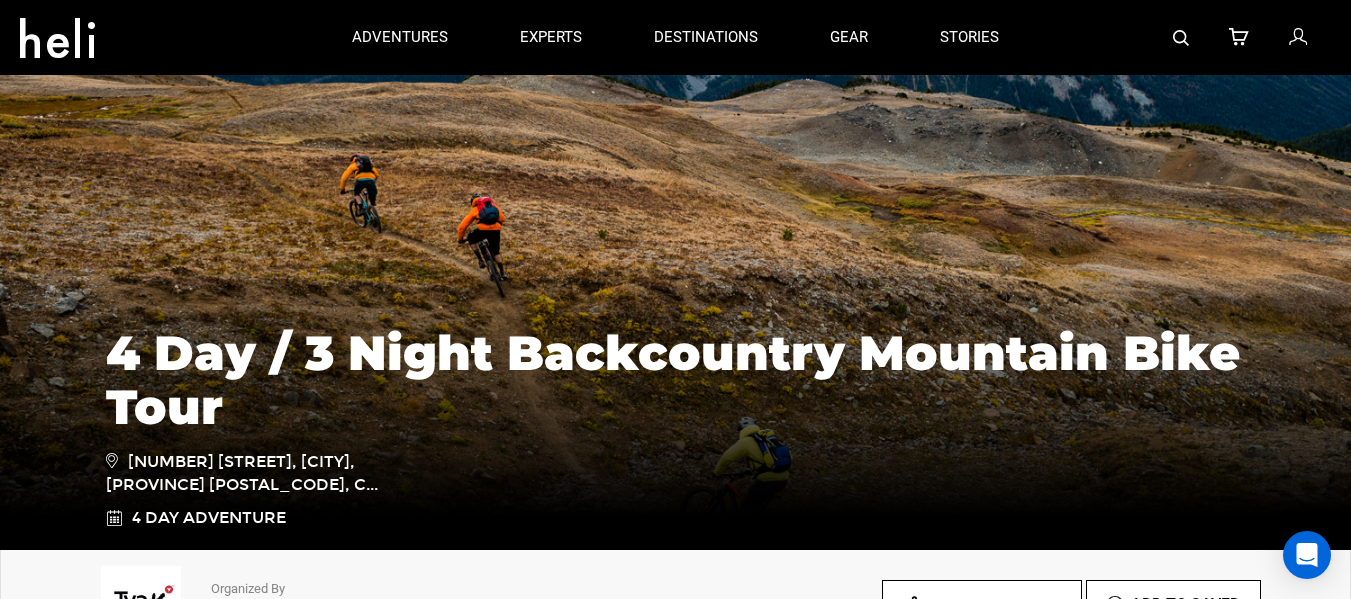 scroll, scrollTop: 0, scrollLeft: 0, axis: both 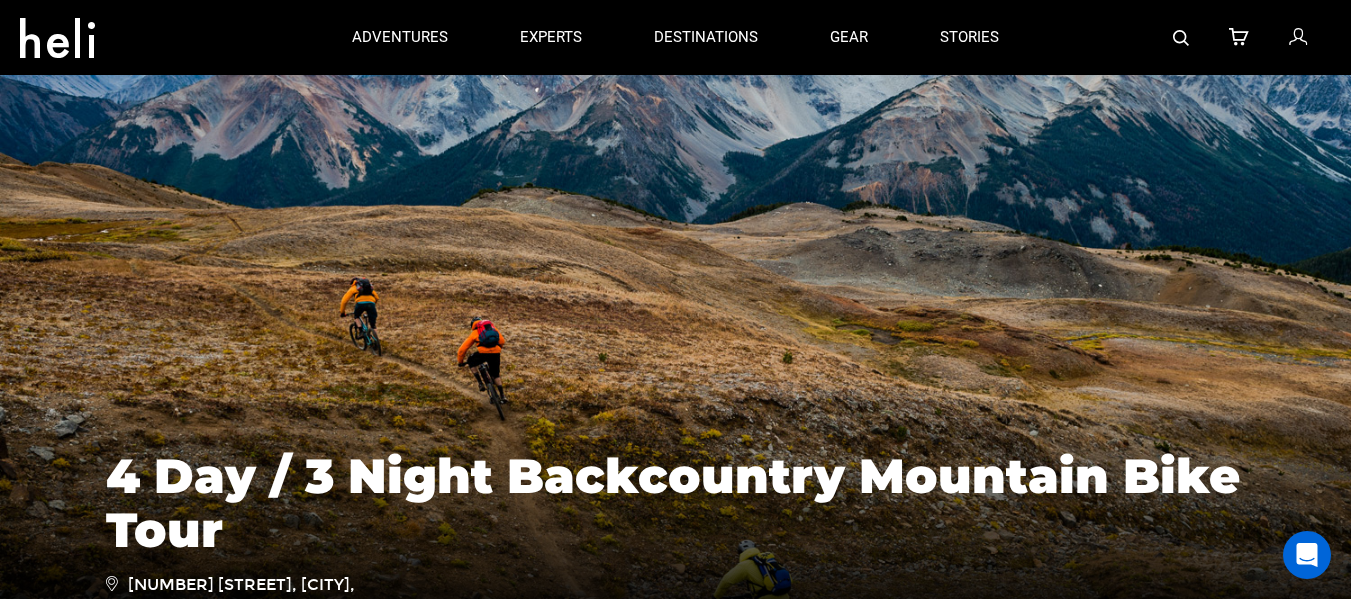 type on "Mountain Biking" 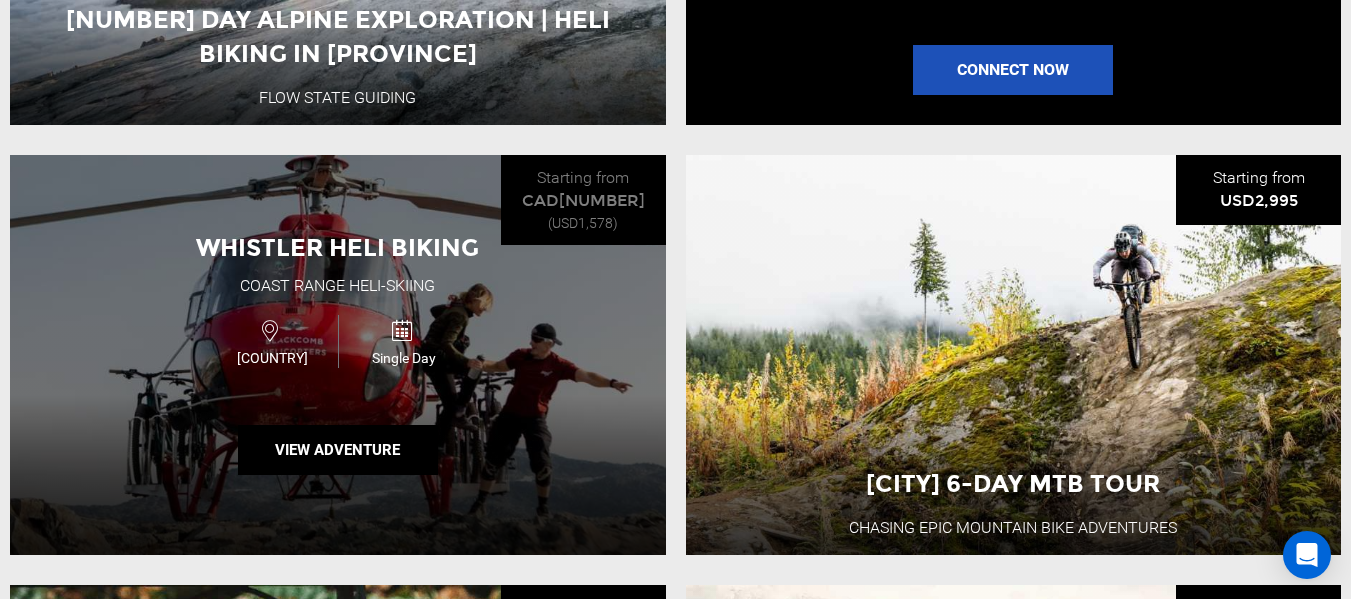 scroll, scrollTop: 1900, scrollLeft: 0, axis: vertical 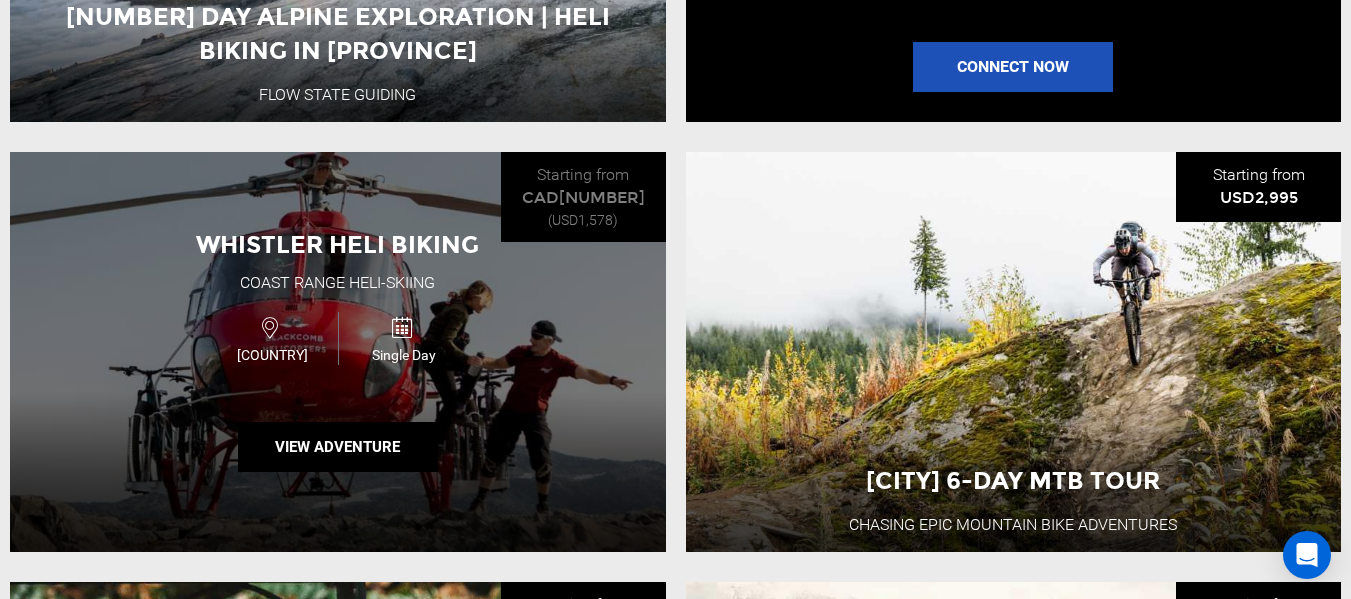 click on "Whistler Heli Biking" at bounding box center (337, 244) 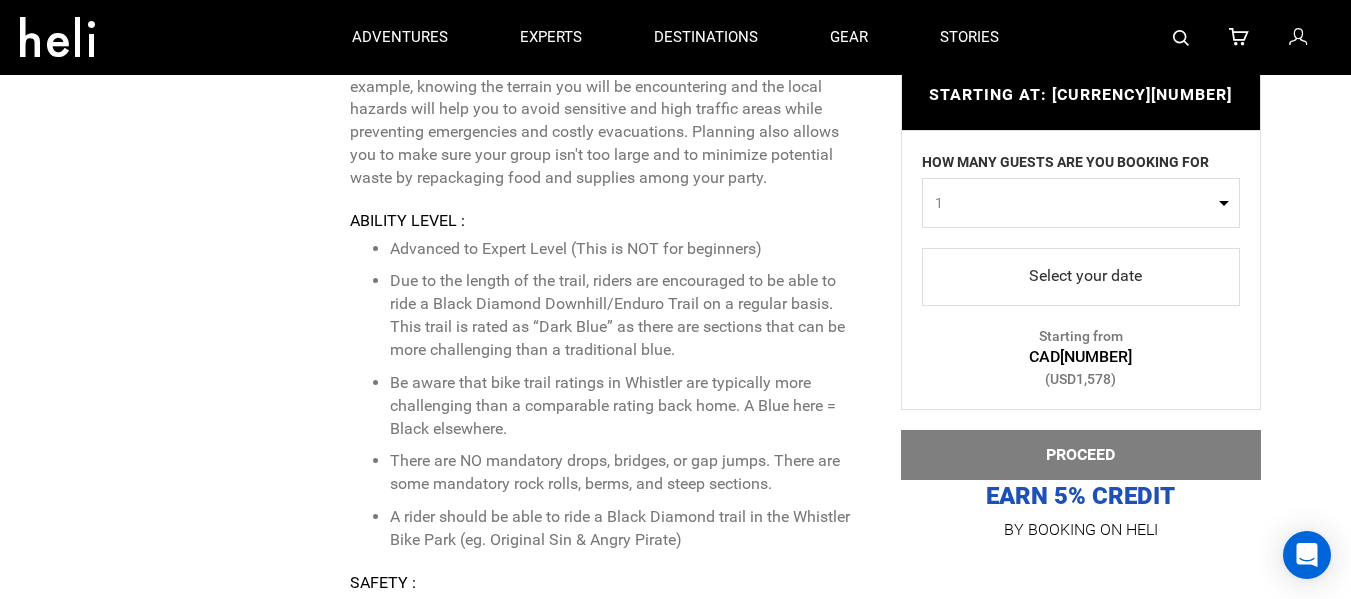 scroll, scrollTop: 4100, scrollLeft: 0, axis: vertical 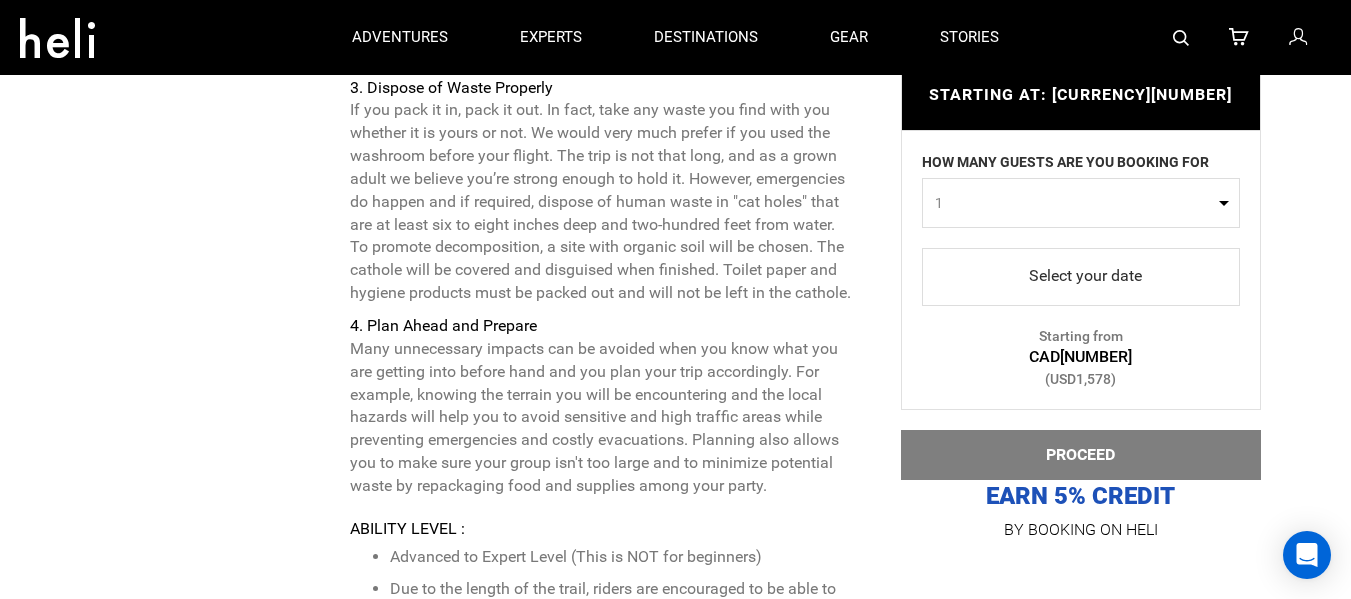 type on "Mountain Biking" 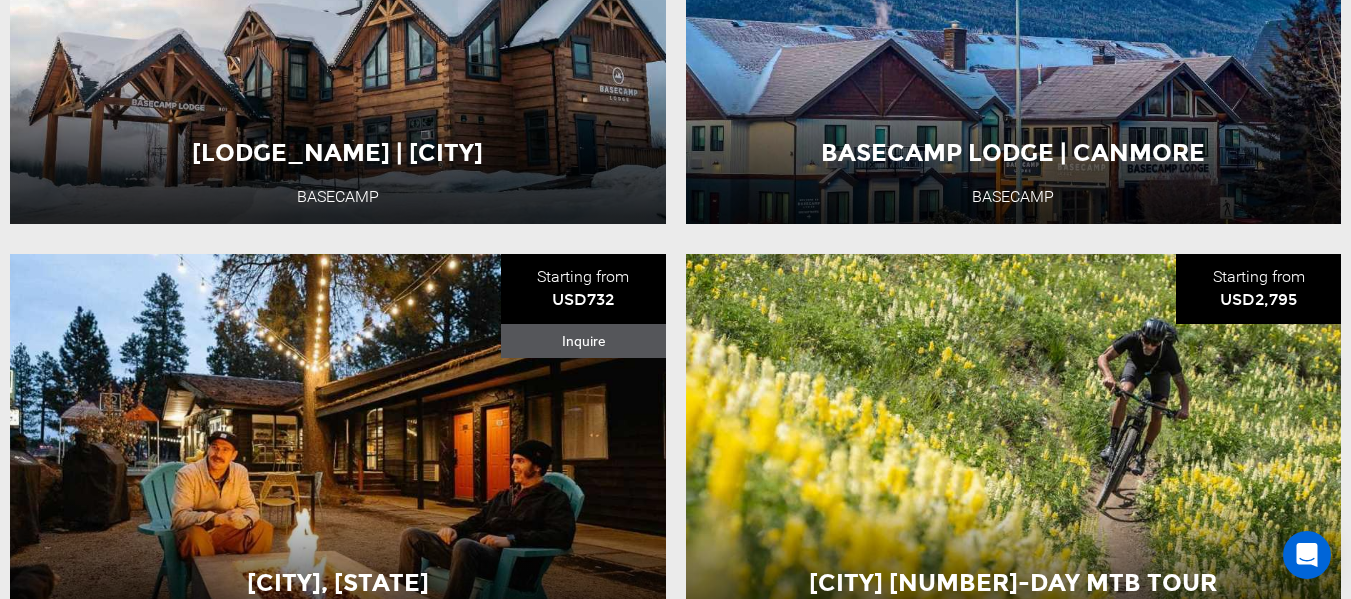 scroll, scrollTop: 4509, scrollLeft: 0, axis: vertical 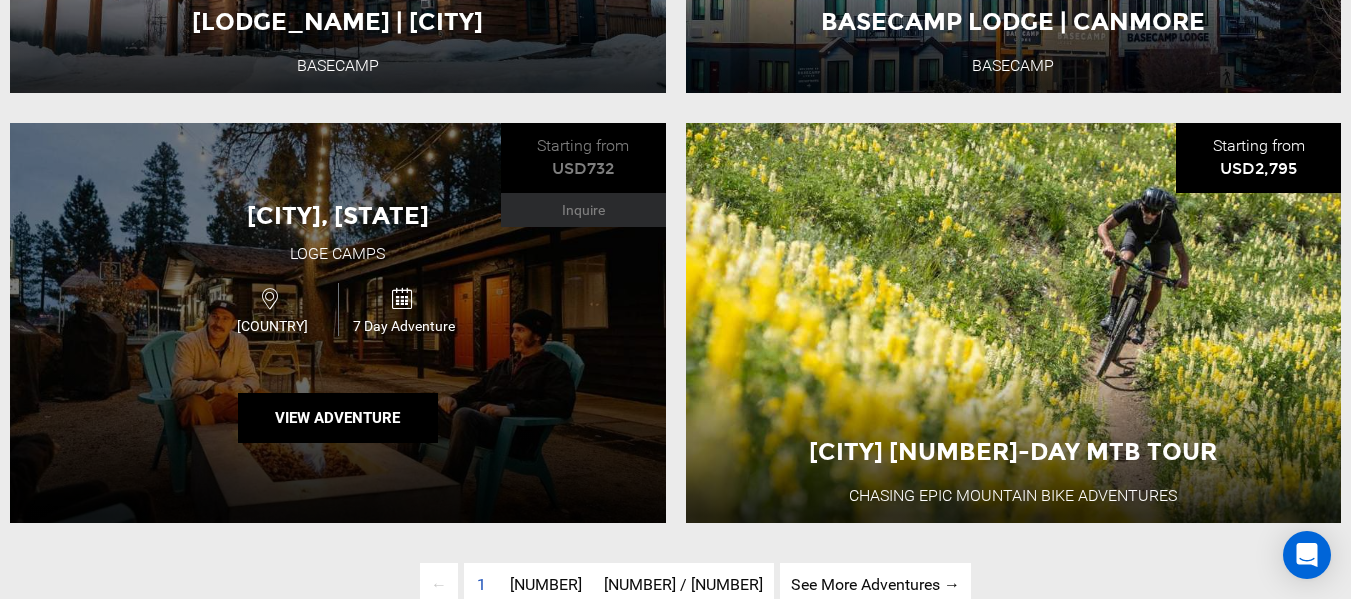 click on "[CITY], [STATE]" at bounding box center [338, 215] 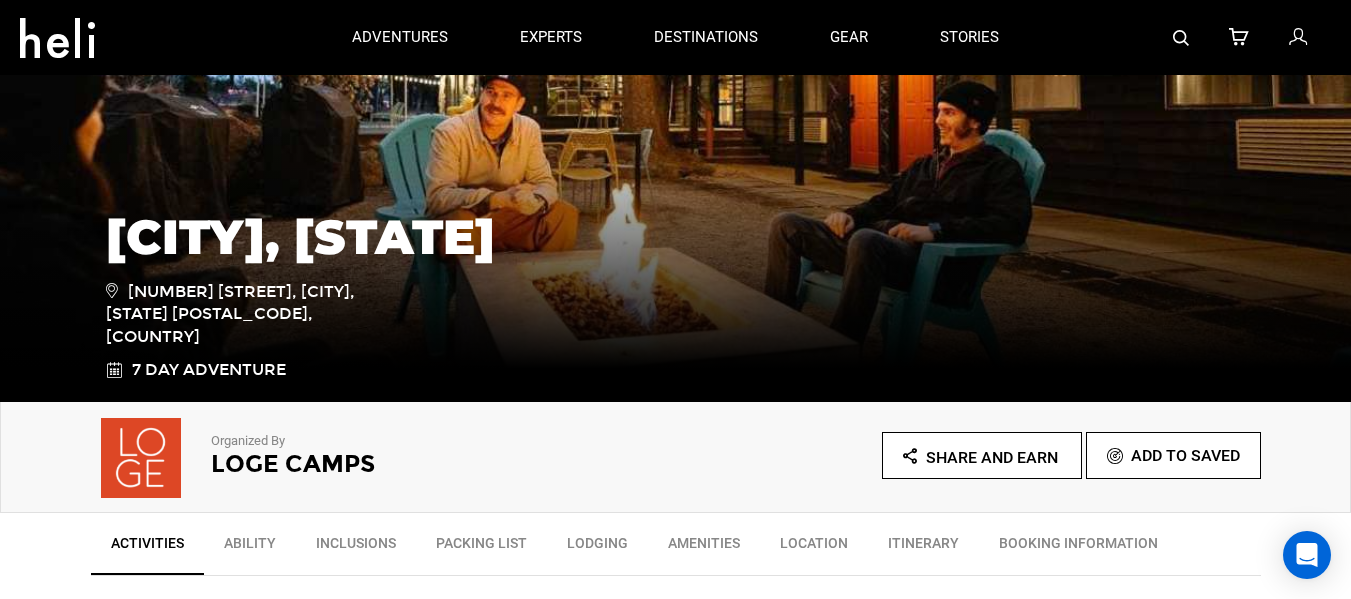 scroll, scrollTop: 200, scrollLeft: 0, axis: vertical 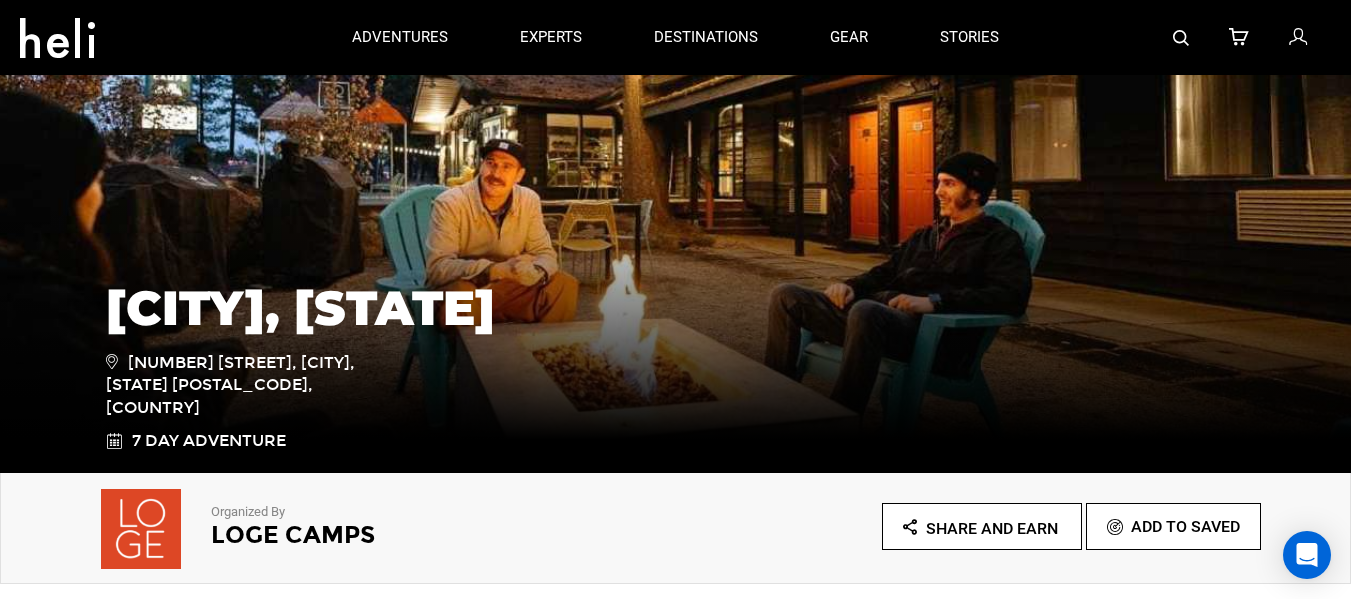 type on "Mountain Biking" 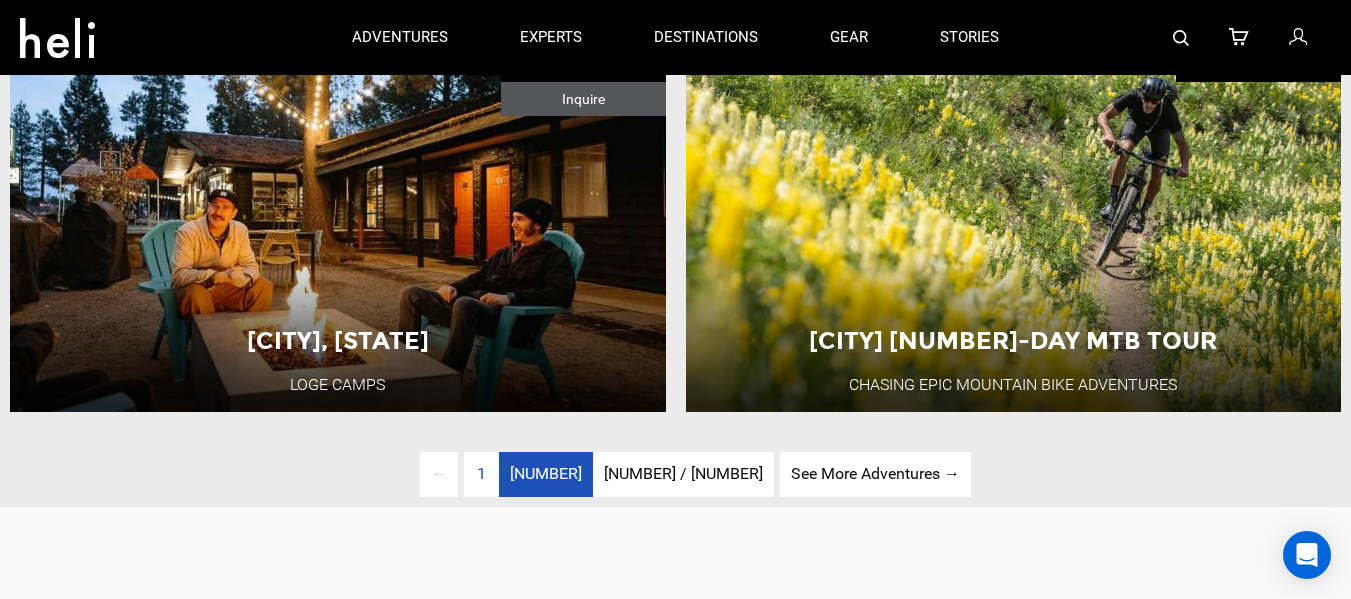 scroll, scrollTop: 4600, scrollLeft: 0, axis: vertical 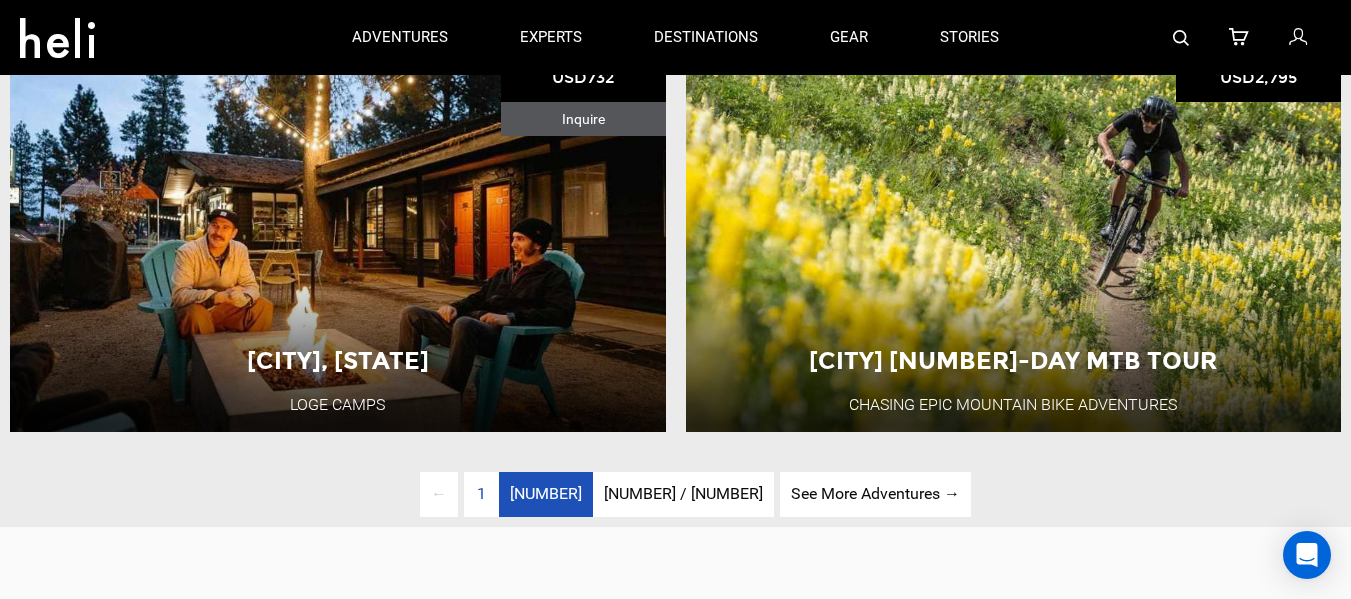 click on "[NUMBER]" at bounding box center [546, 493] 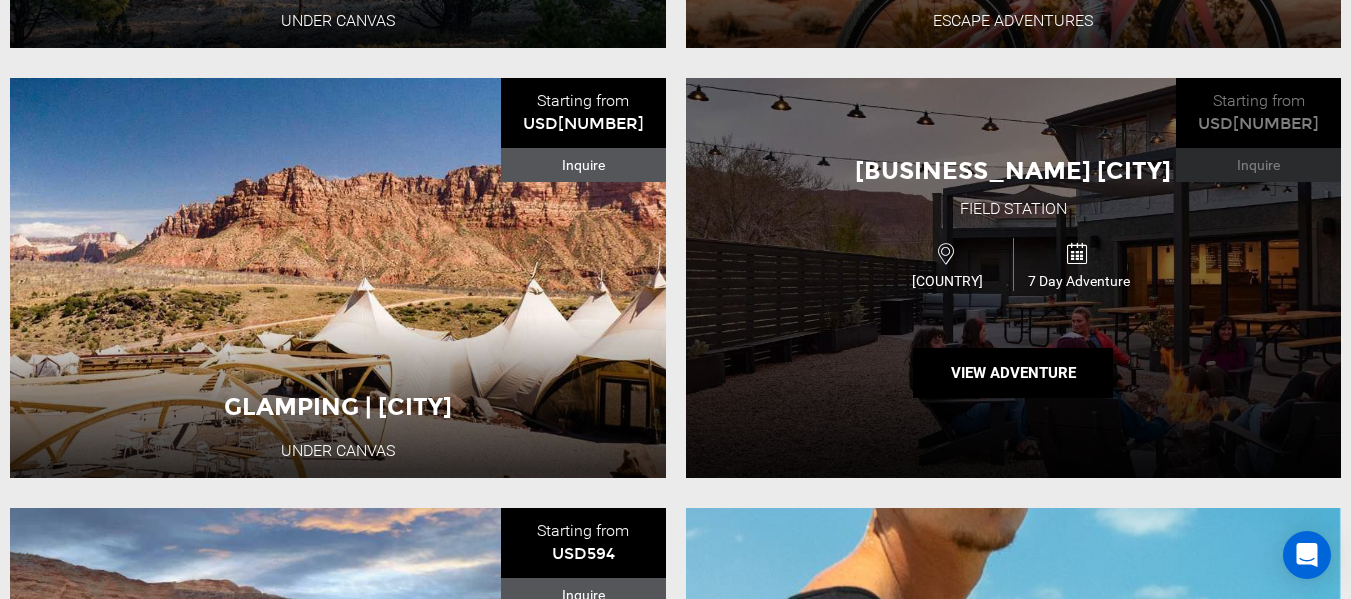 scroll, scrollTop: 1137, scrollLeft: 0, axis: vertical 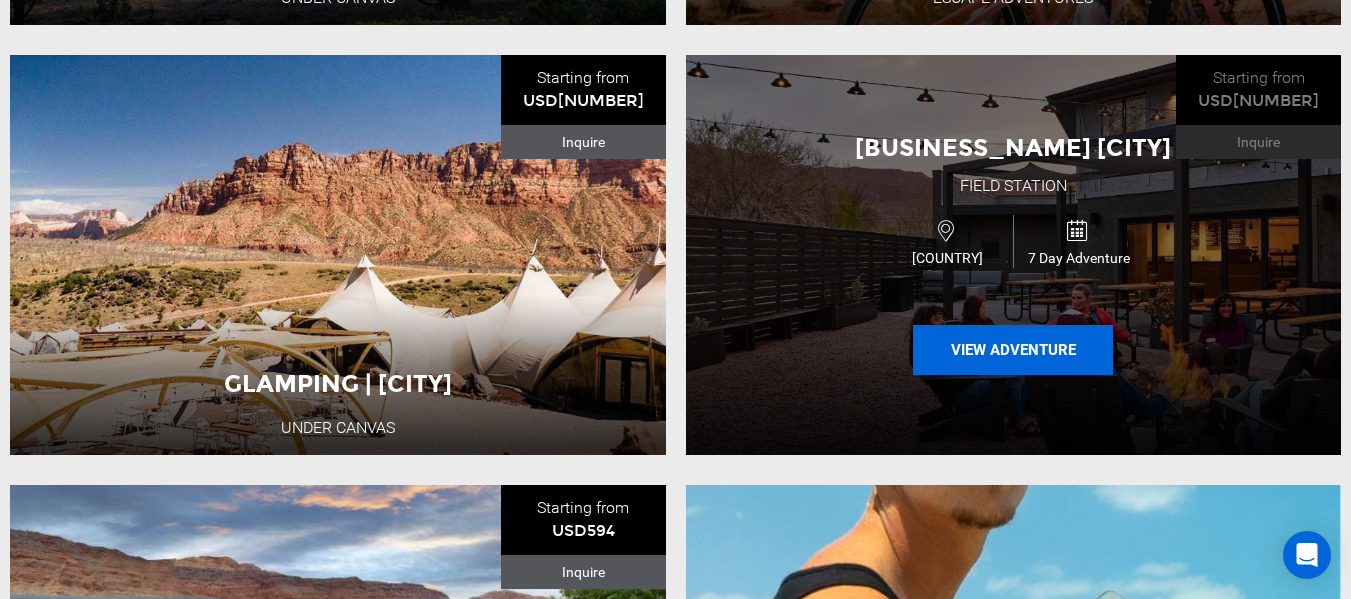 click on "View Adventure" at bounding box center [1013, 350] 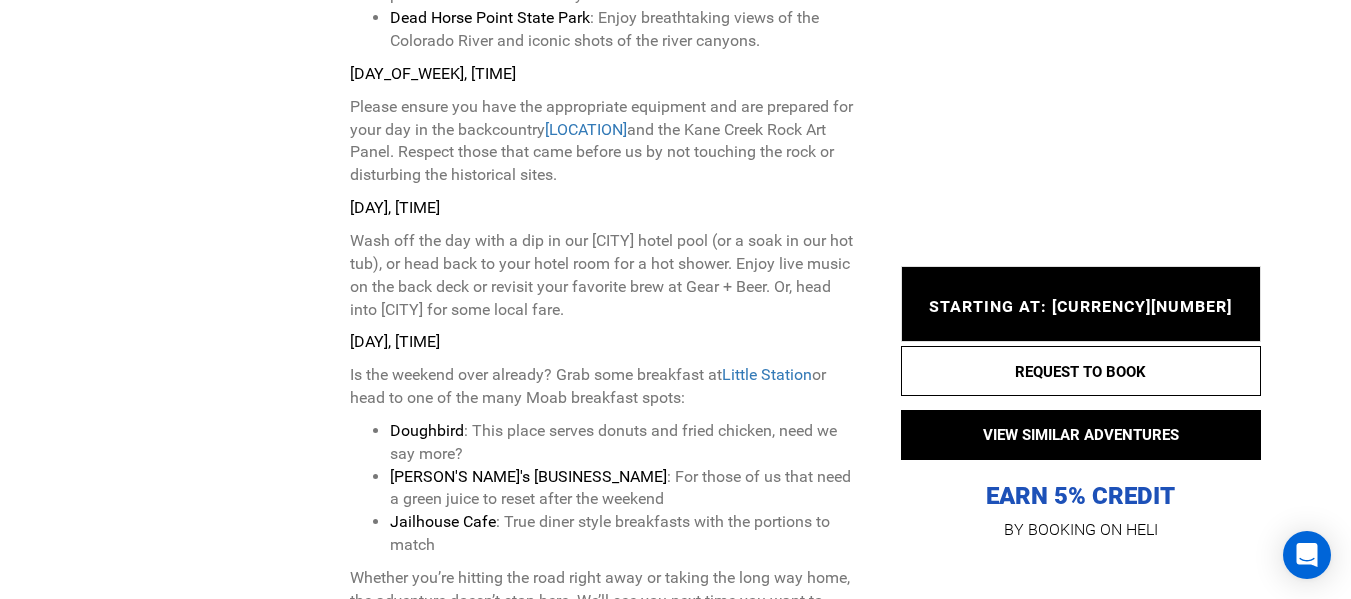 scroll, scrollTop: 5400, scrollLeft: 0, axis: vertical 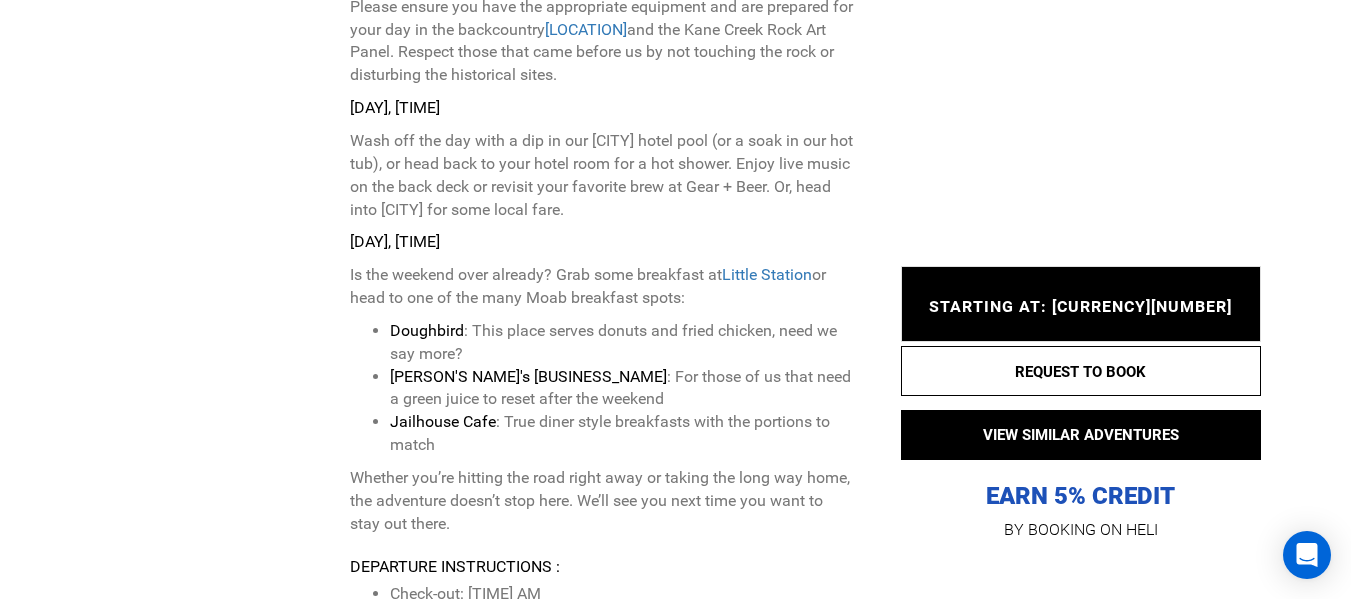 type on "Mountain Biking" 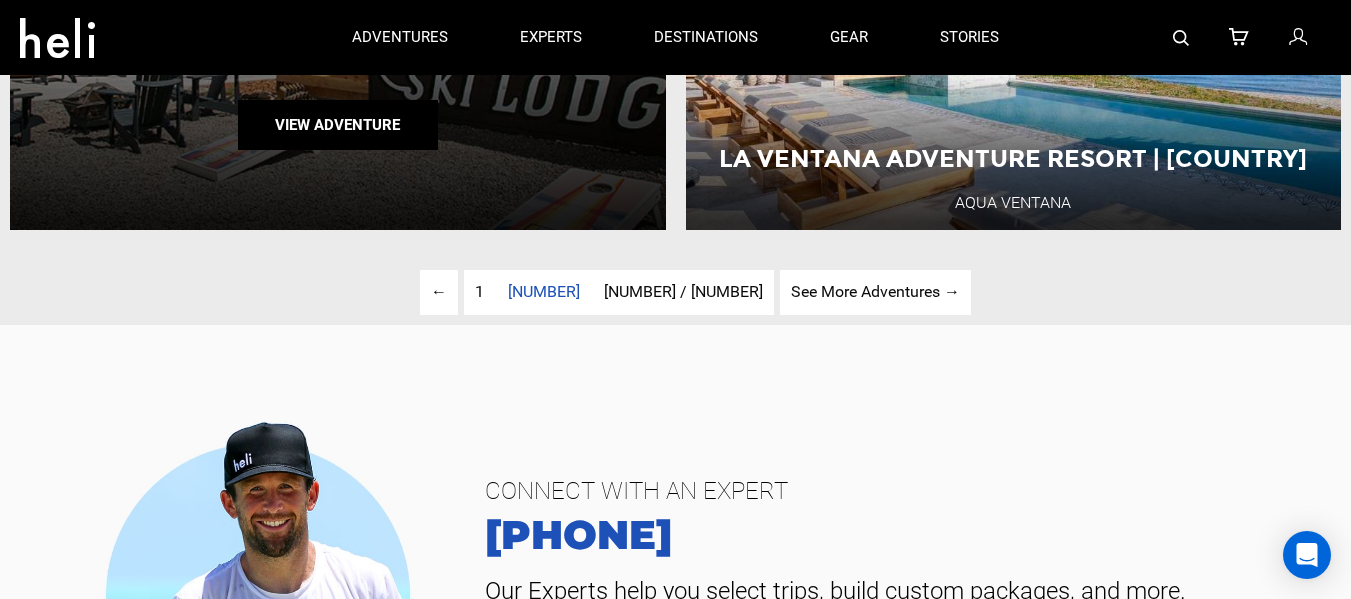 scroll, scrollTop: 4800, scrollLeft: 0, axis: vertical 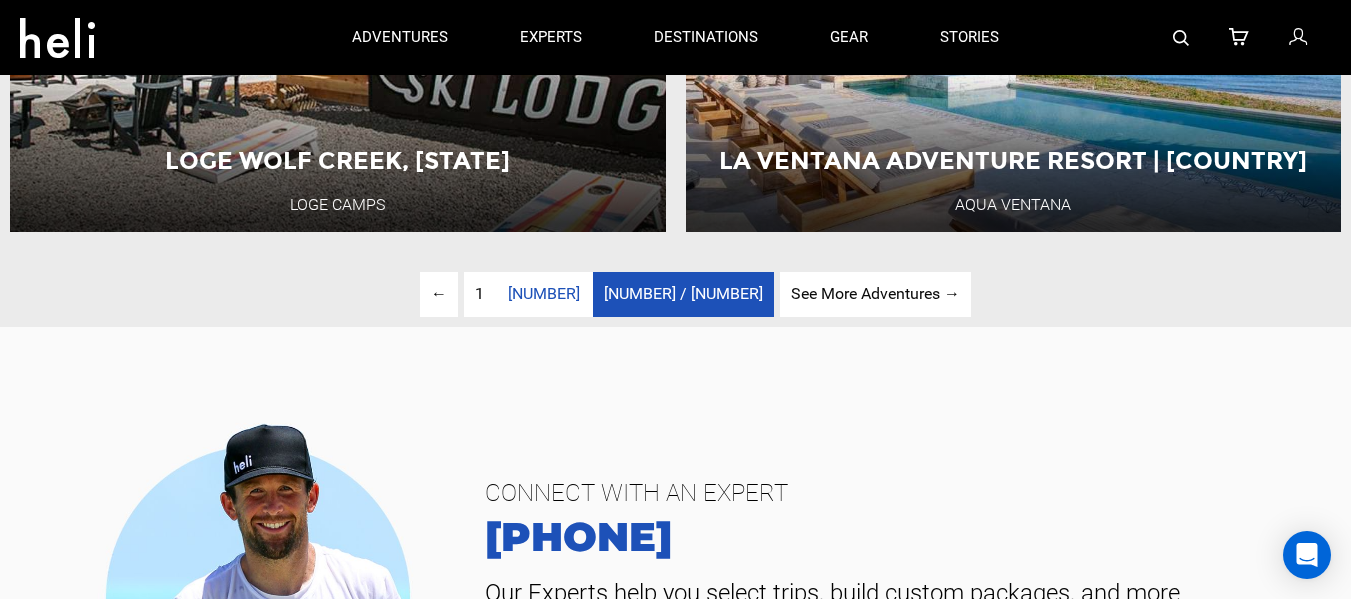 click on "[NUMBER] / [NUMBER]" at bounding box center (683, 293) 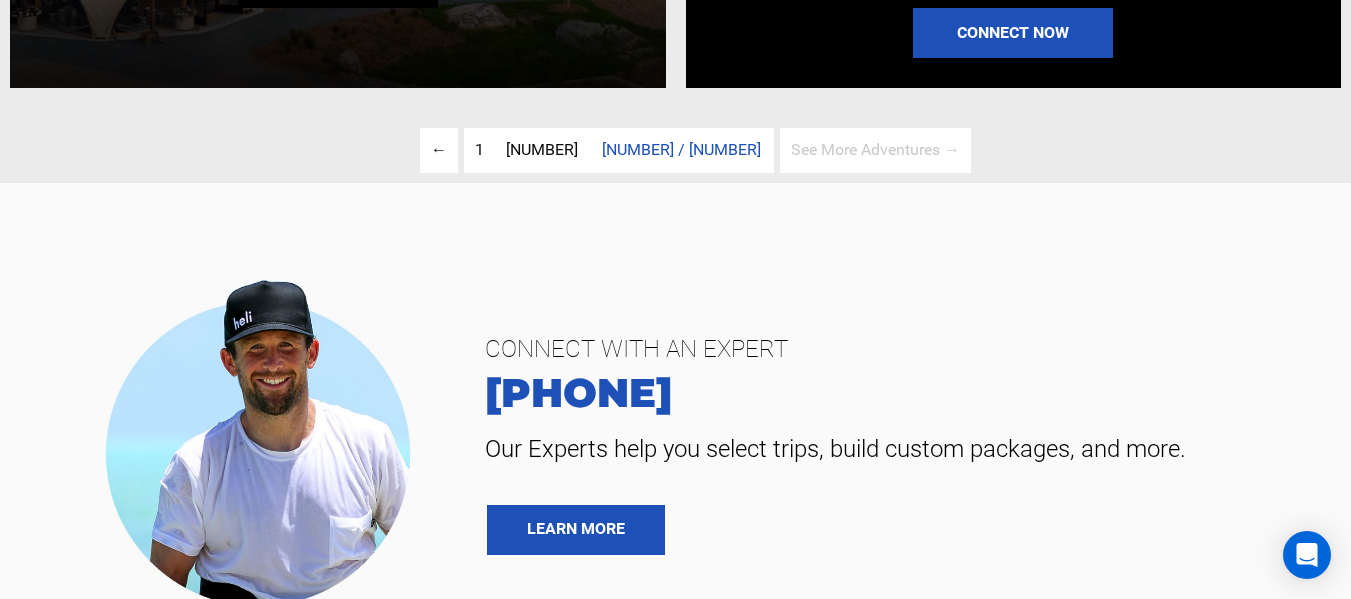 scroll, scrollTop: 2037, scrollLeft: 0, axis: vertical 